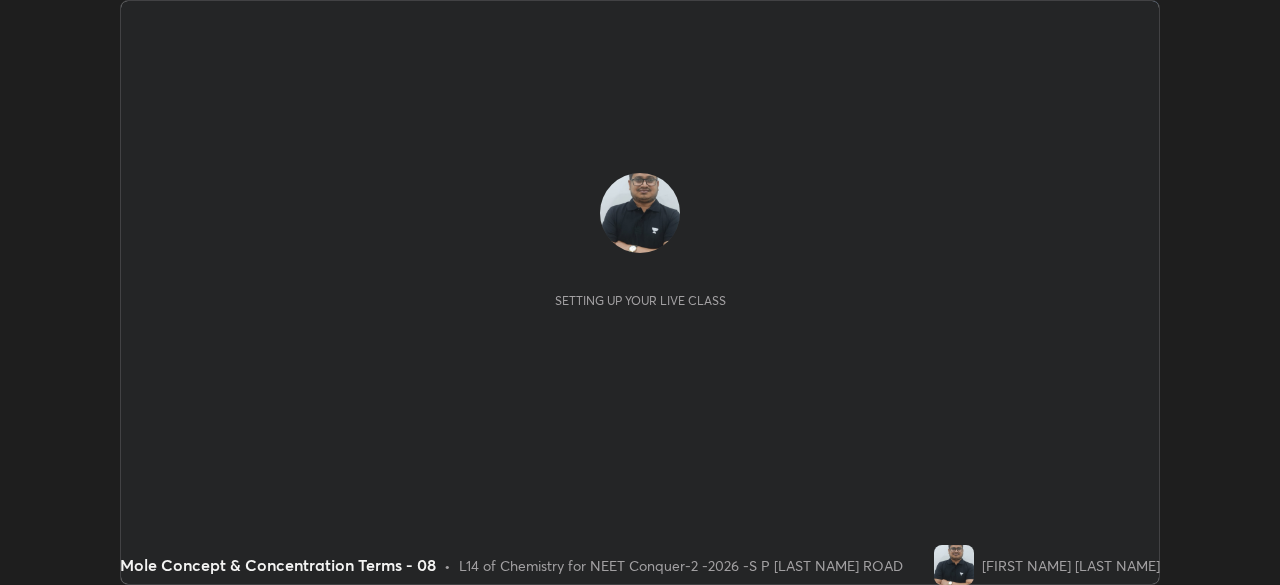 scroll, scrollTop: 0, scrollLeft: 0, axis: both 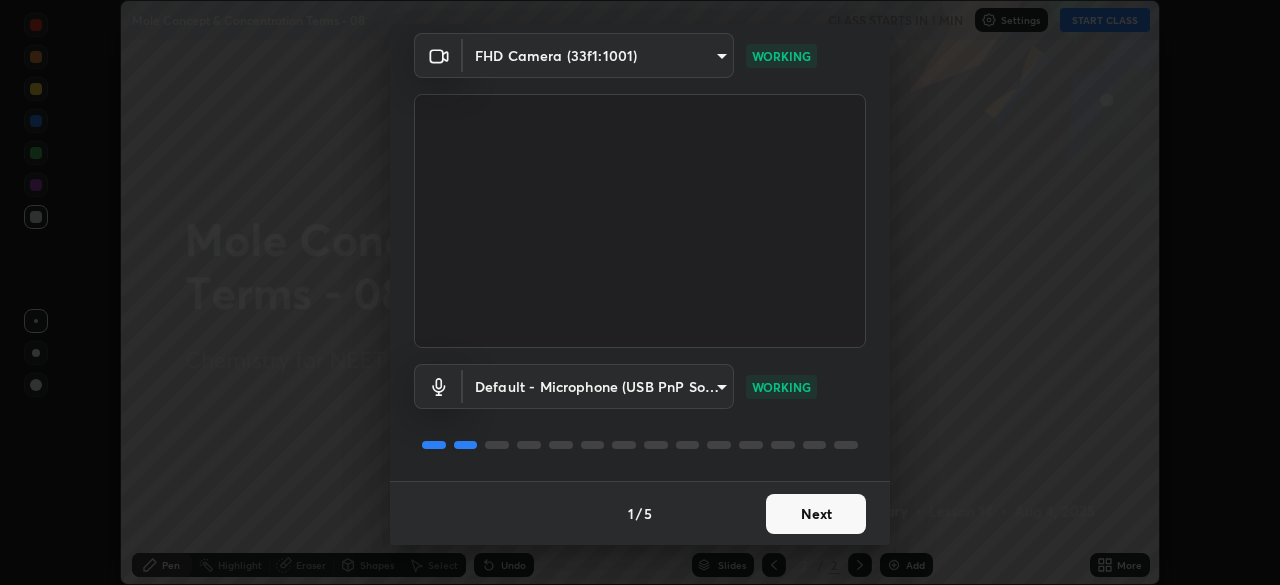 click on "Next" at bounding box center [816, 514] 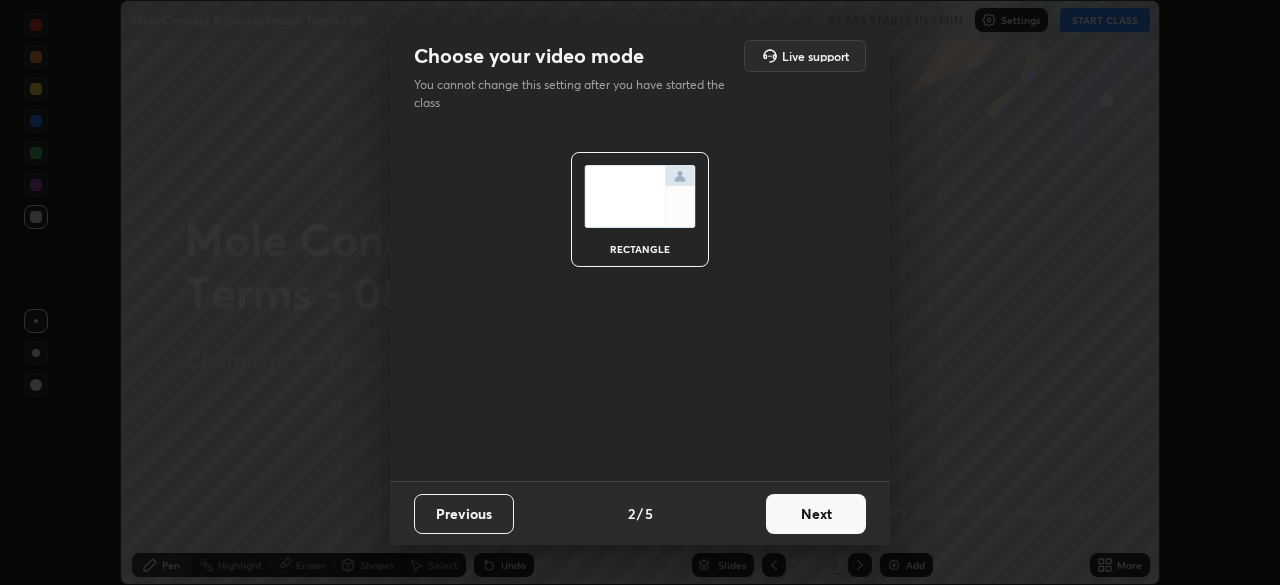 click on "Next" at bounding box center [816, 514] 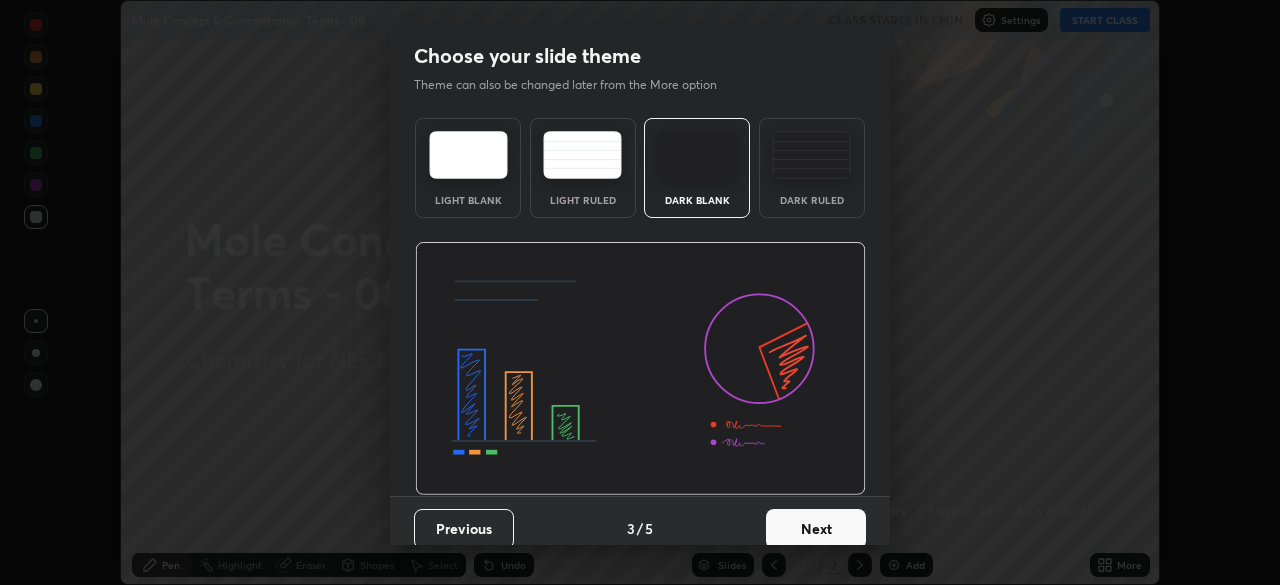 click on "Next" at bounding box center [816, 529] 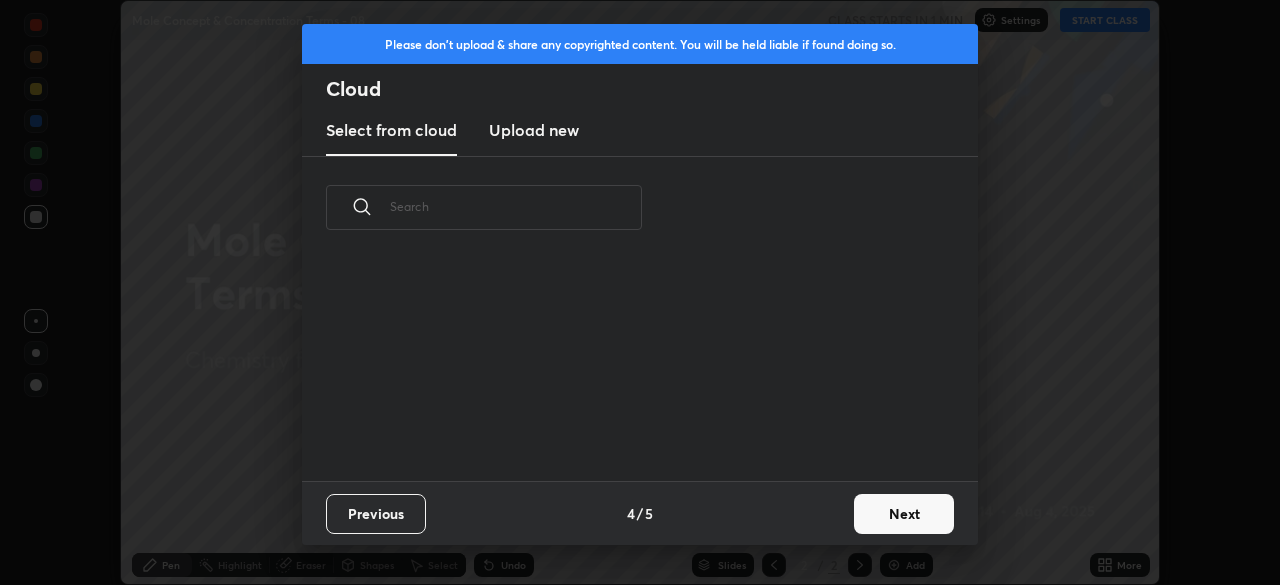 click on "Next" at bounding box center (904, 514) 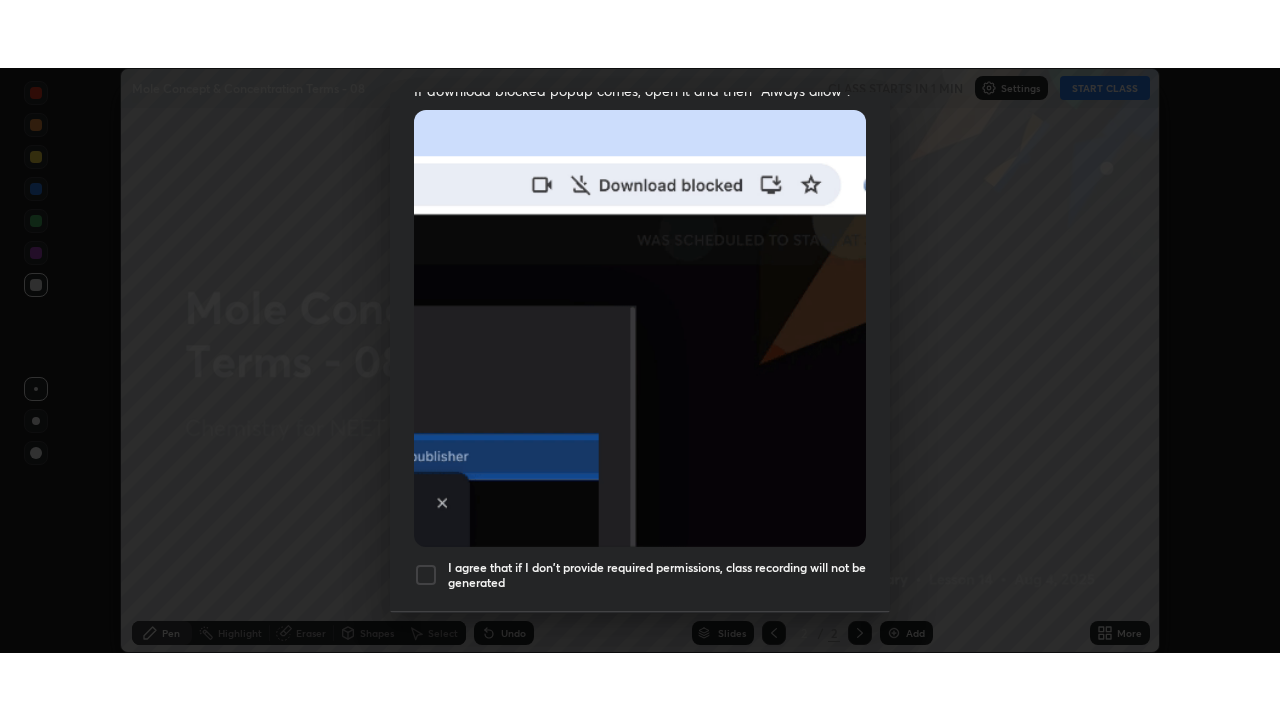 scroll, scrollTop: 479, scrollLeft: 0, axis: vertical 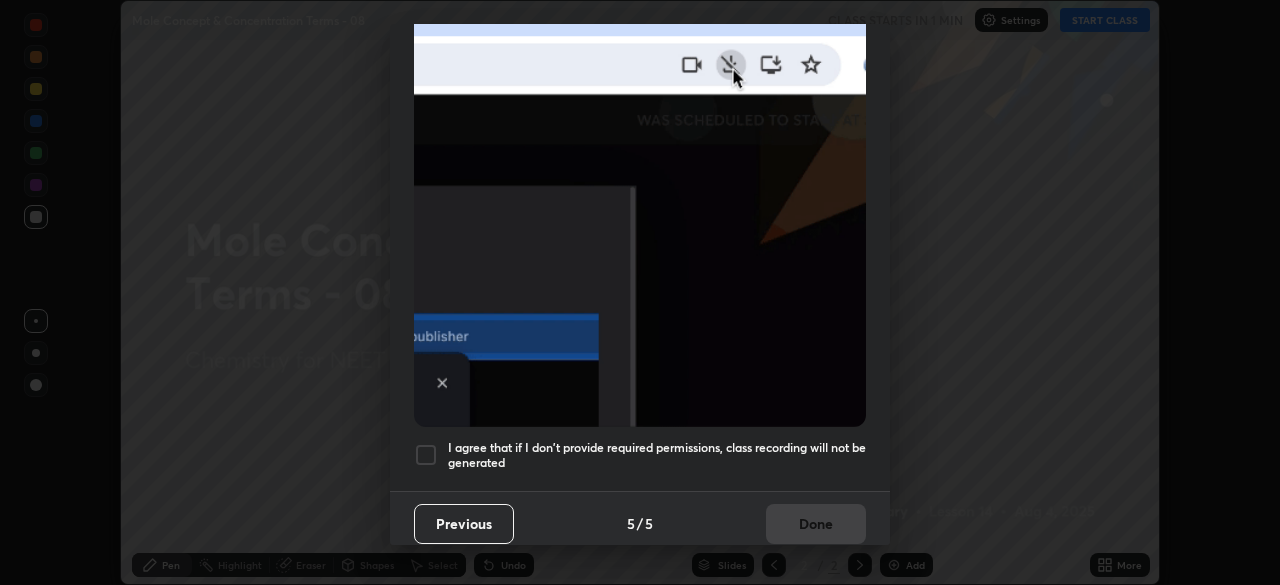 click at bounding box center [426, 455] 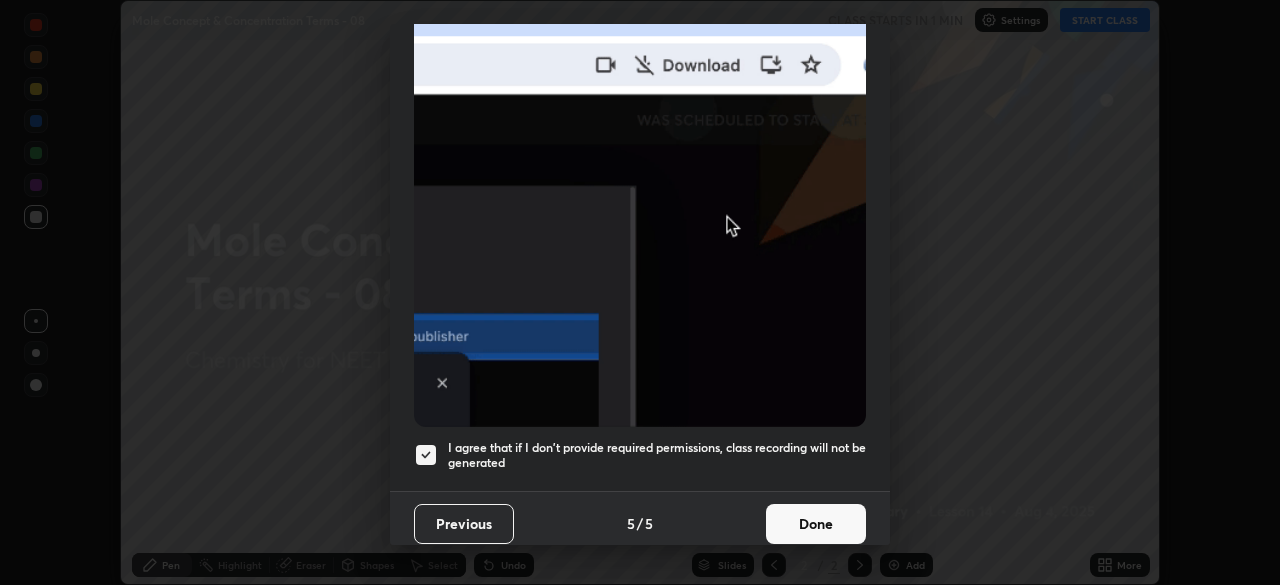 click on "Done" at bounding box center [816, 524] 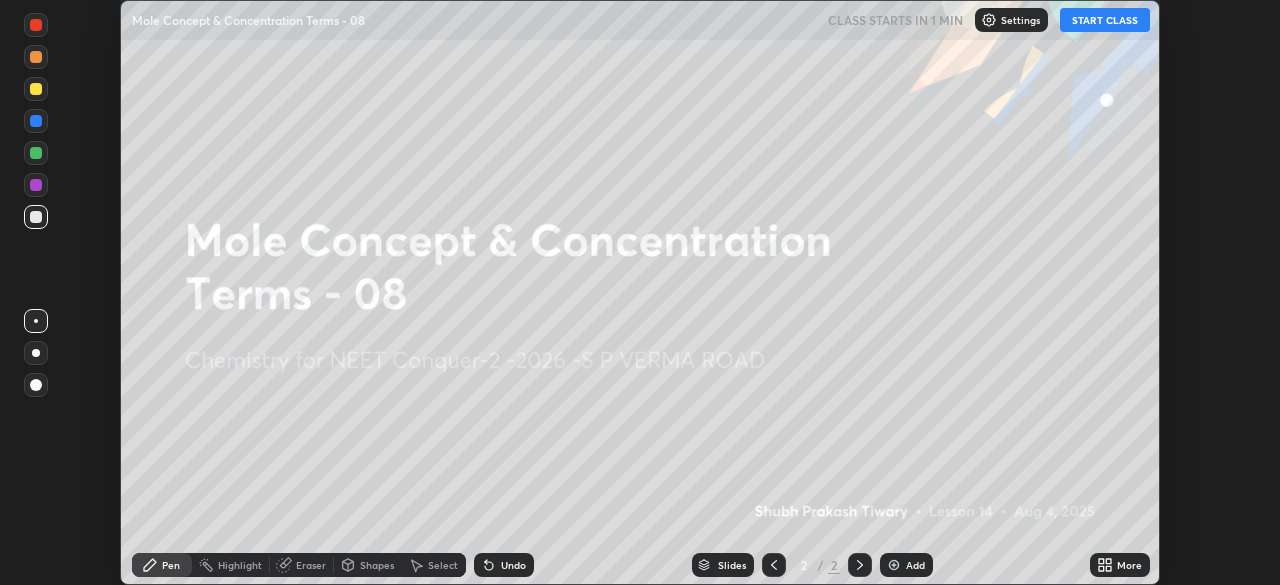 click 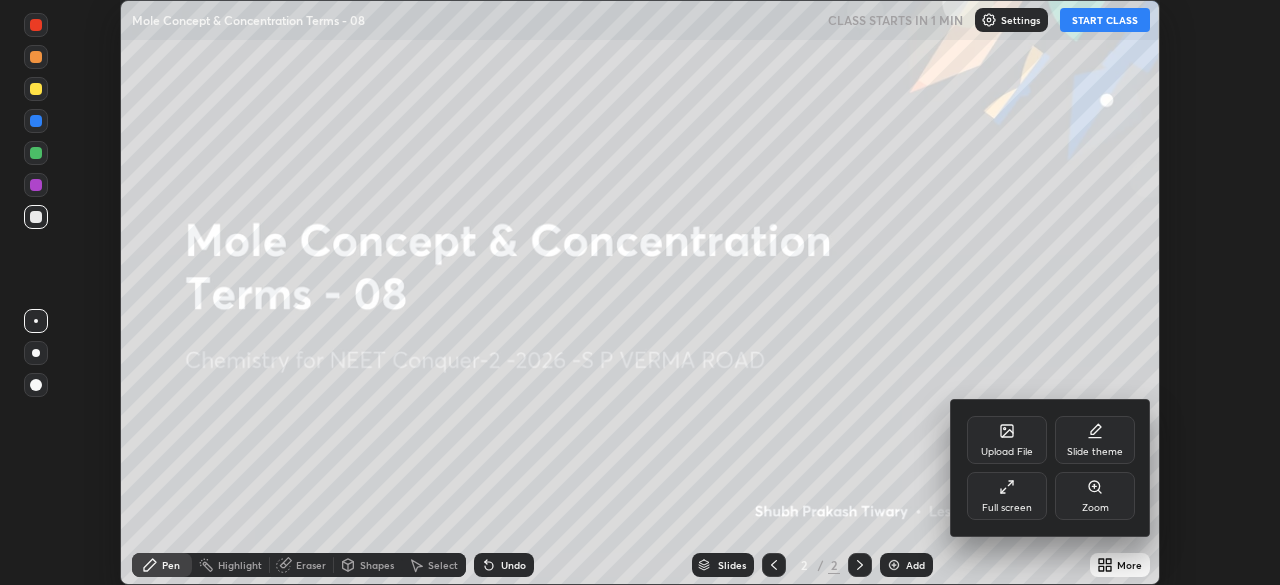 click on "Full screen" at bounding box center [1007, 496] 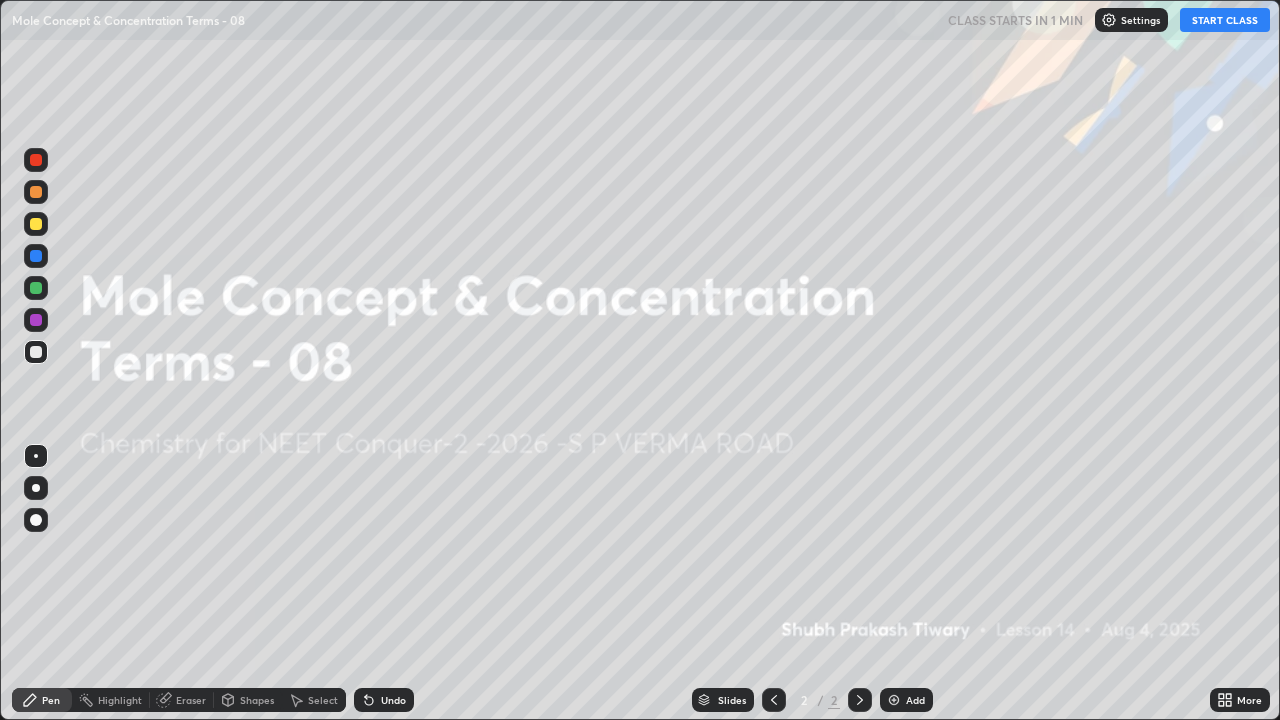 scroll, scrollTop: 99280, scrollLeft: 98720, axis: both 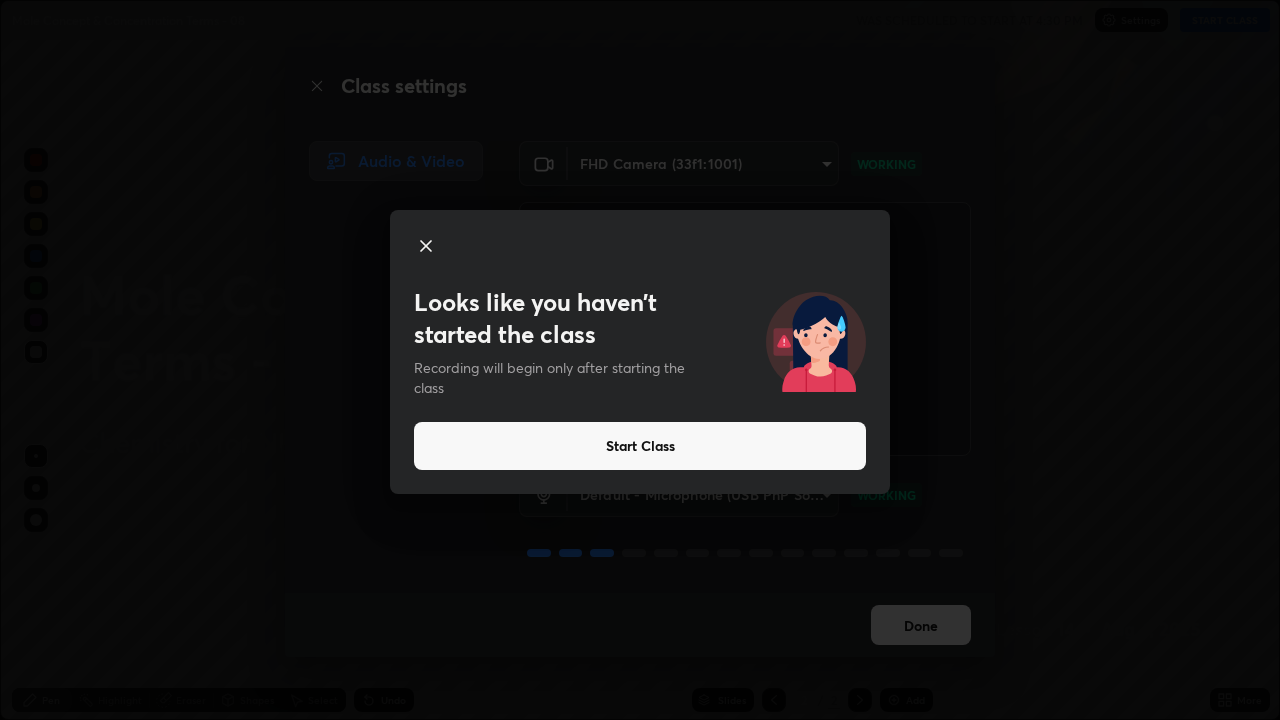 click on "Start Class" at bounding box center (640, 446) 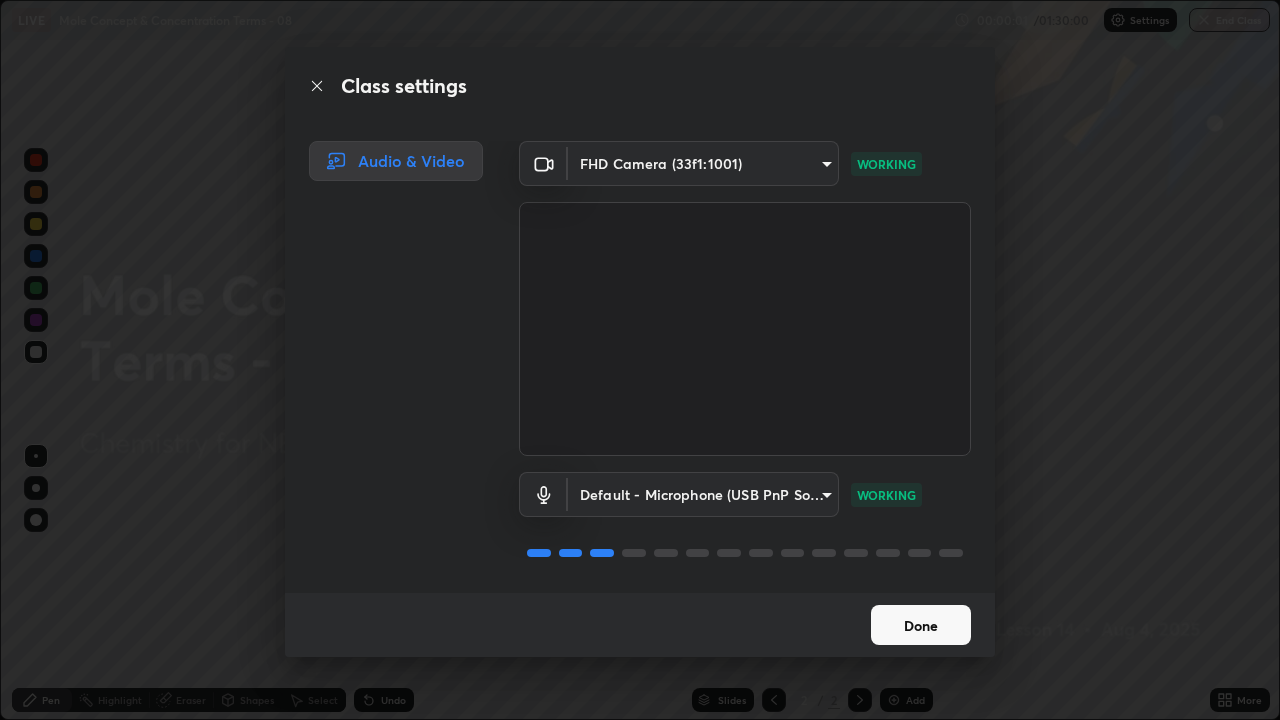 click on "Done" at bounding box center [921, 625] 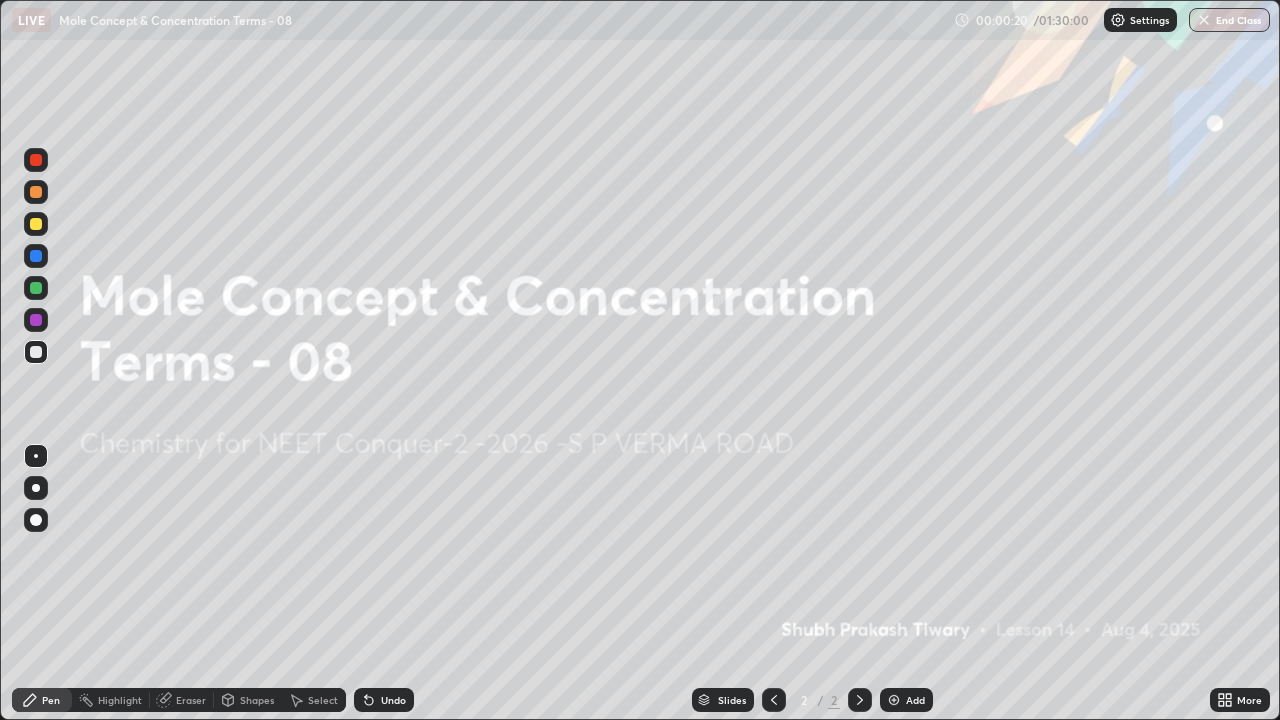 click at bounding box center [894, 700] 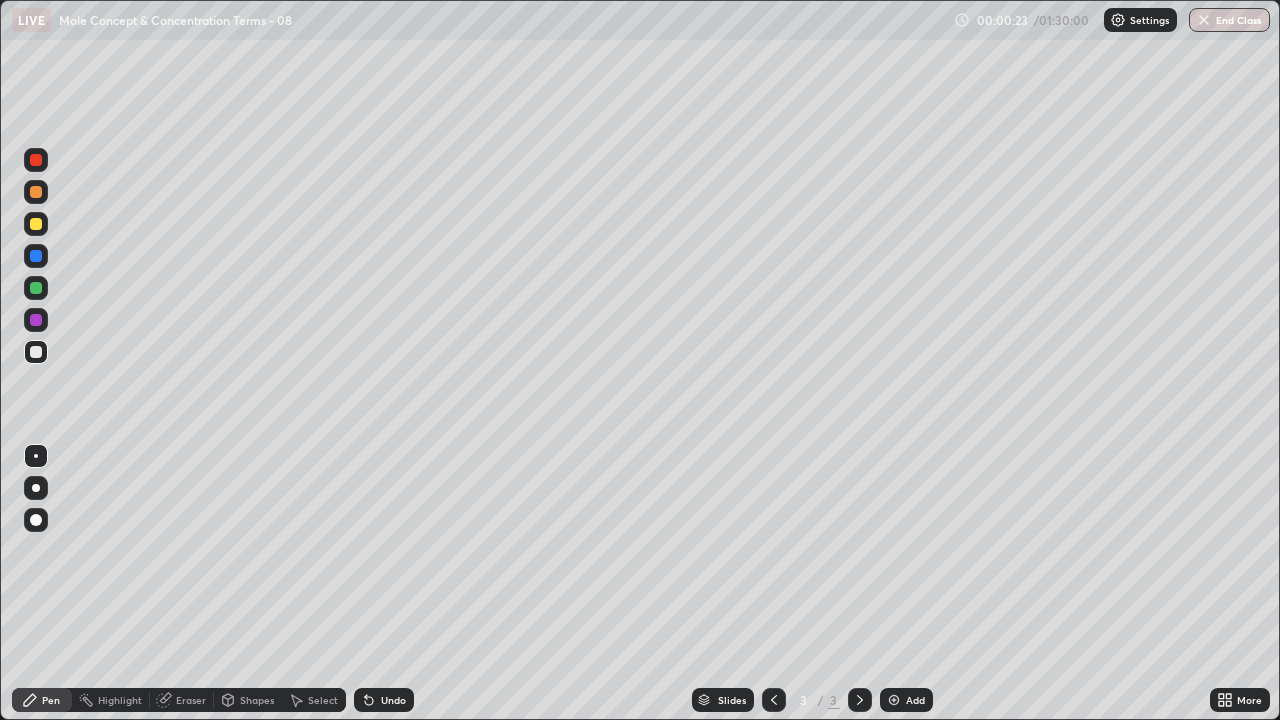 click at bounding box center [36, 192] 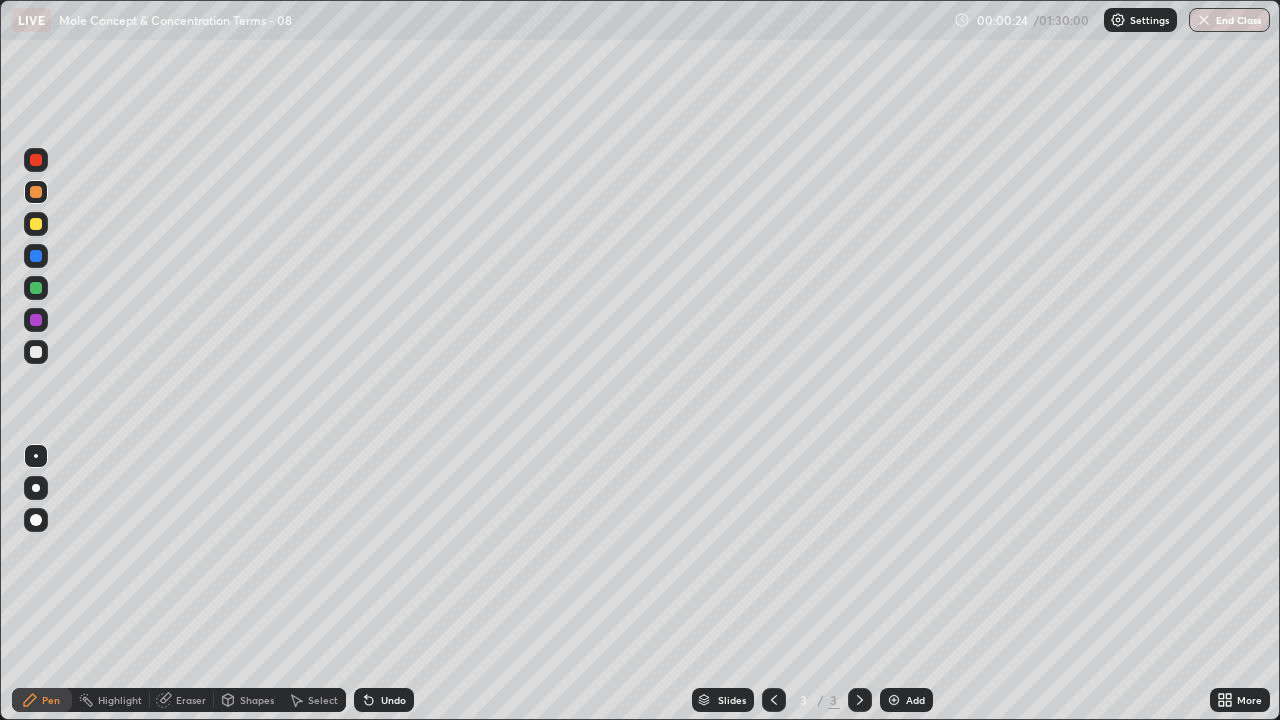 click at bounding box center [36, 488] 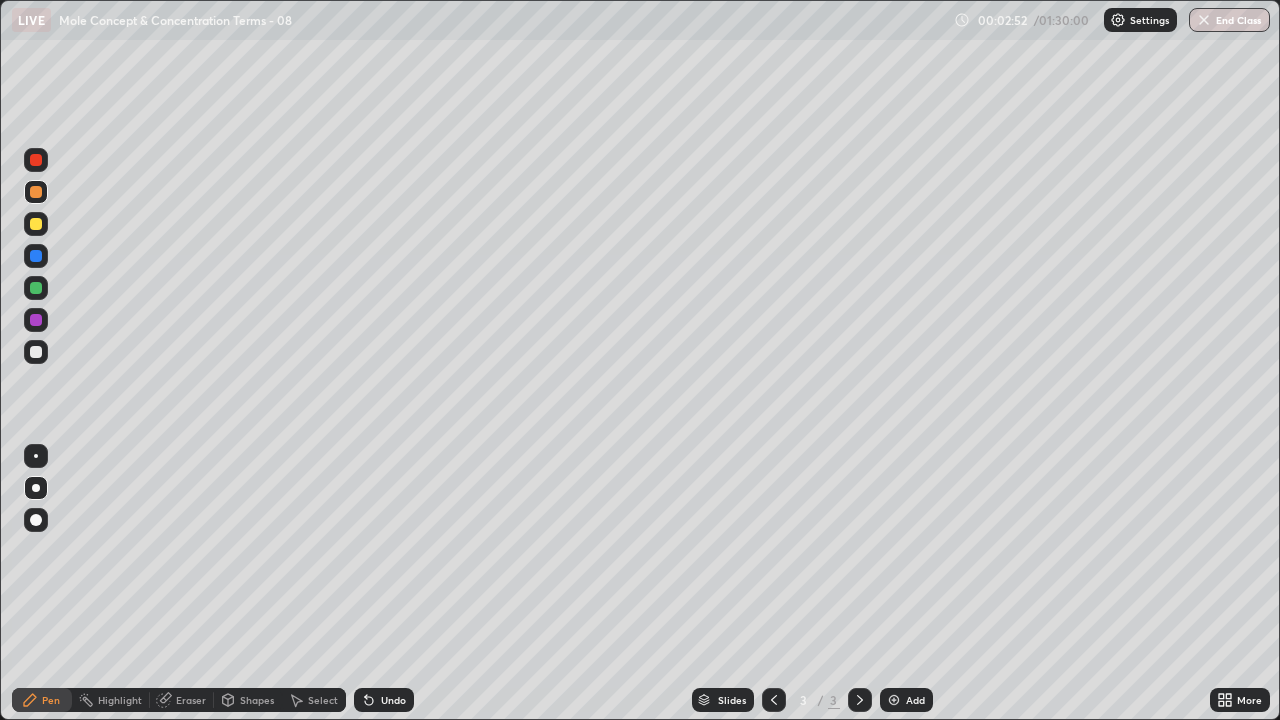 click at bounding box center [36, 352] 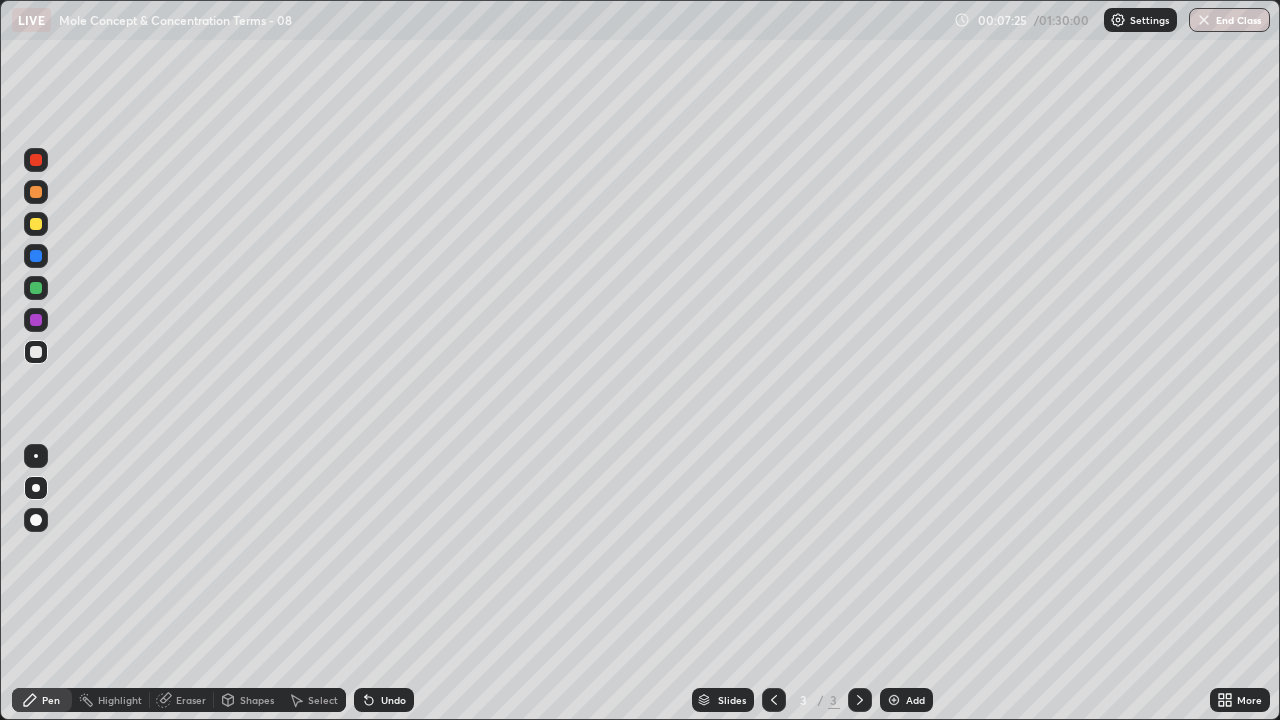 click on "Undo" at bounding box center [384, 700] 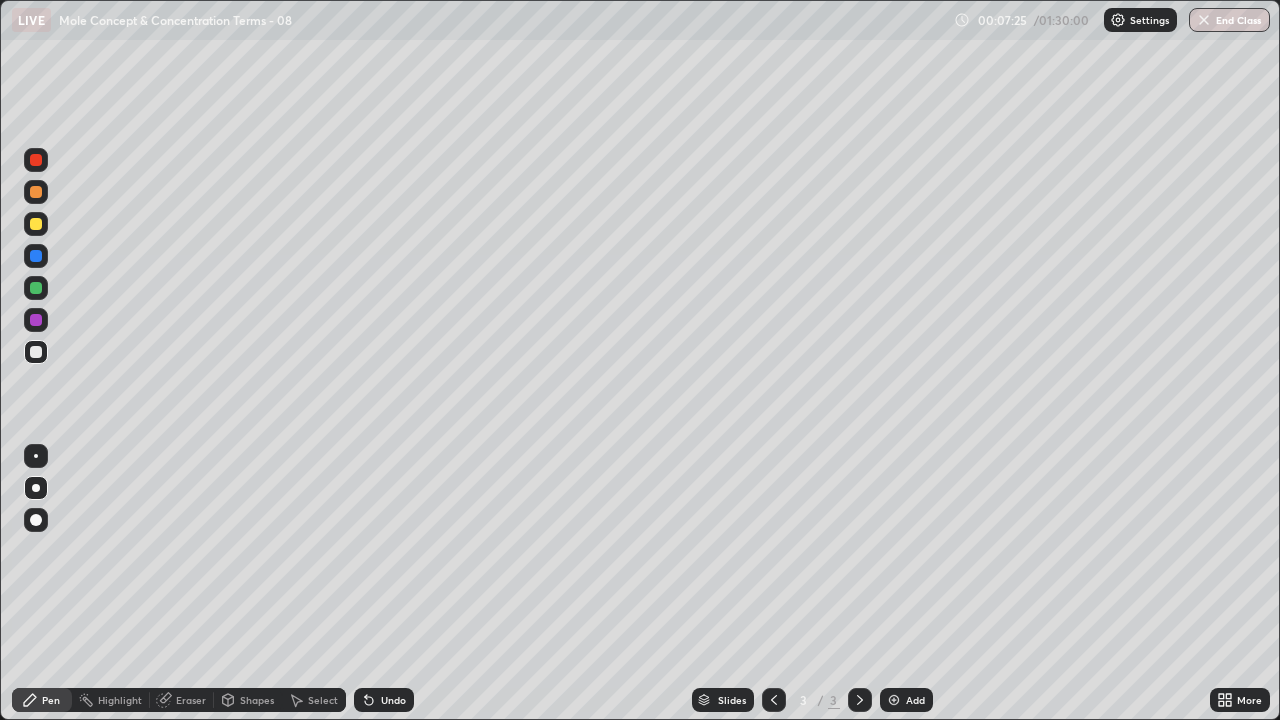 click on "Undo" at bounding box center [384, 700] 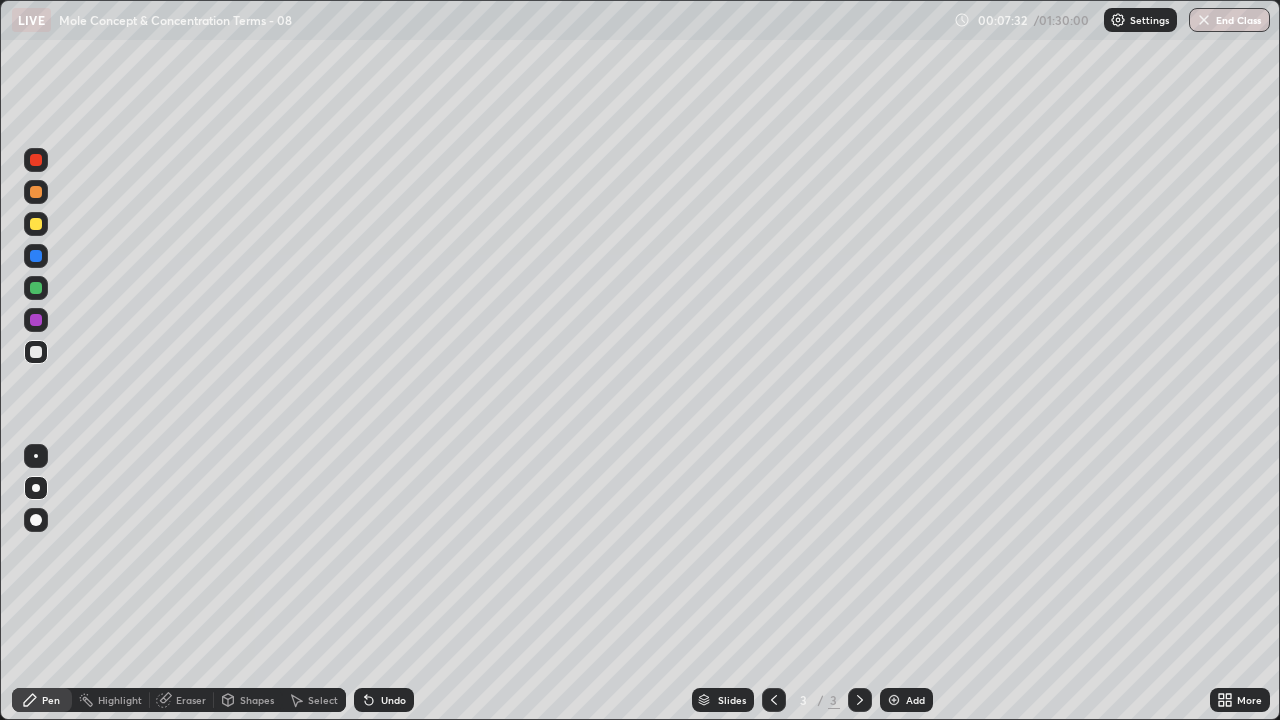 click on "Eraser" at bounding box center (191, 700) 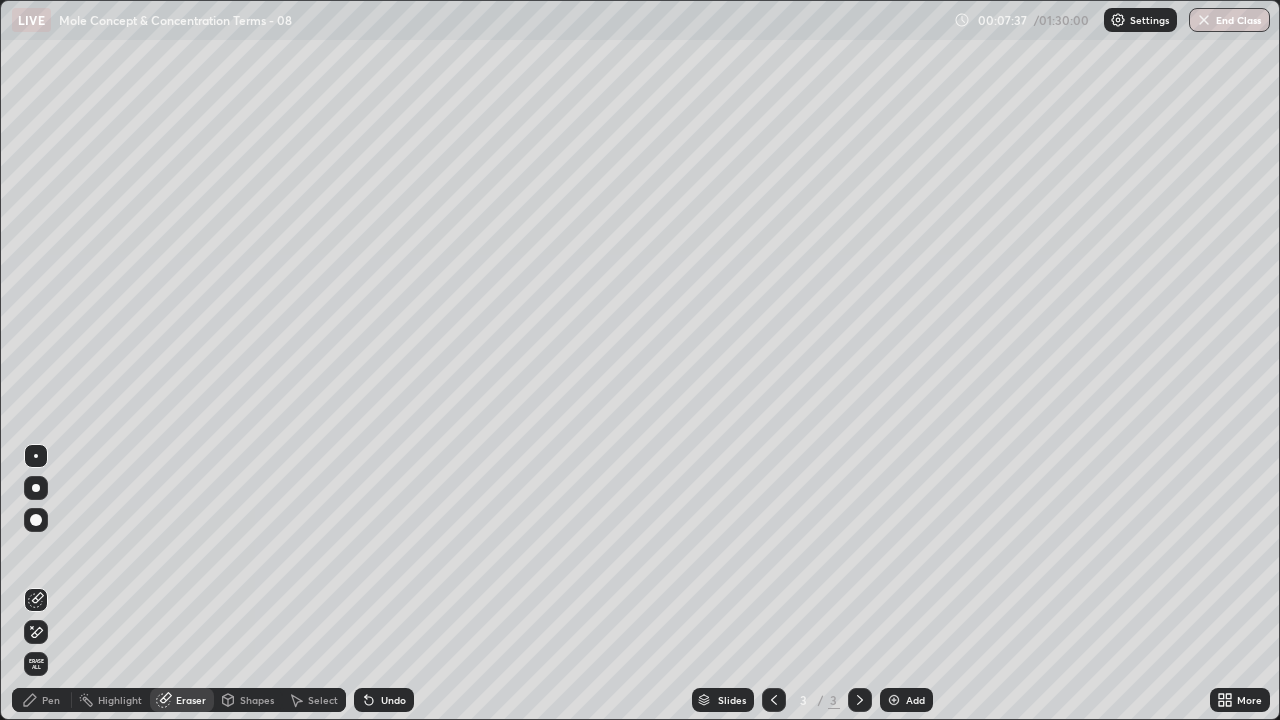 click on "Pen" at bounding box center (51, 700) 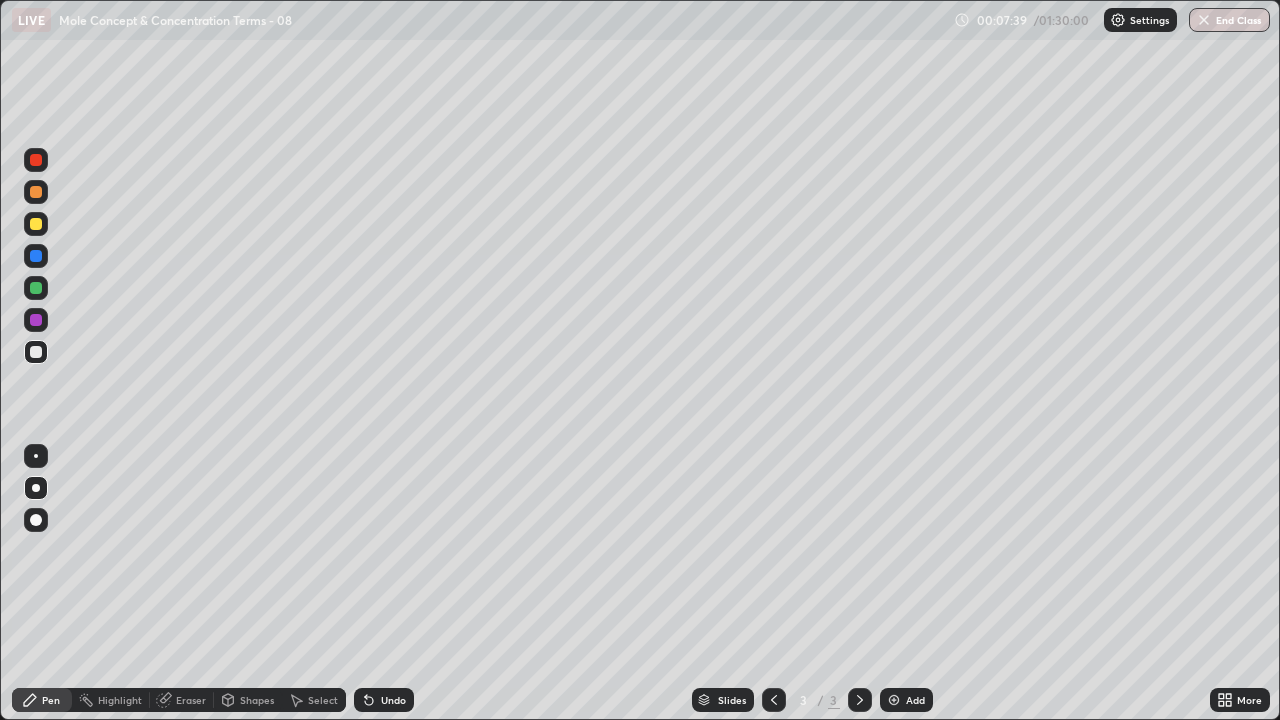 click at bounding box center (36, 192) 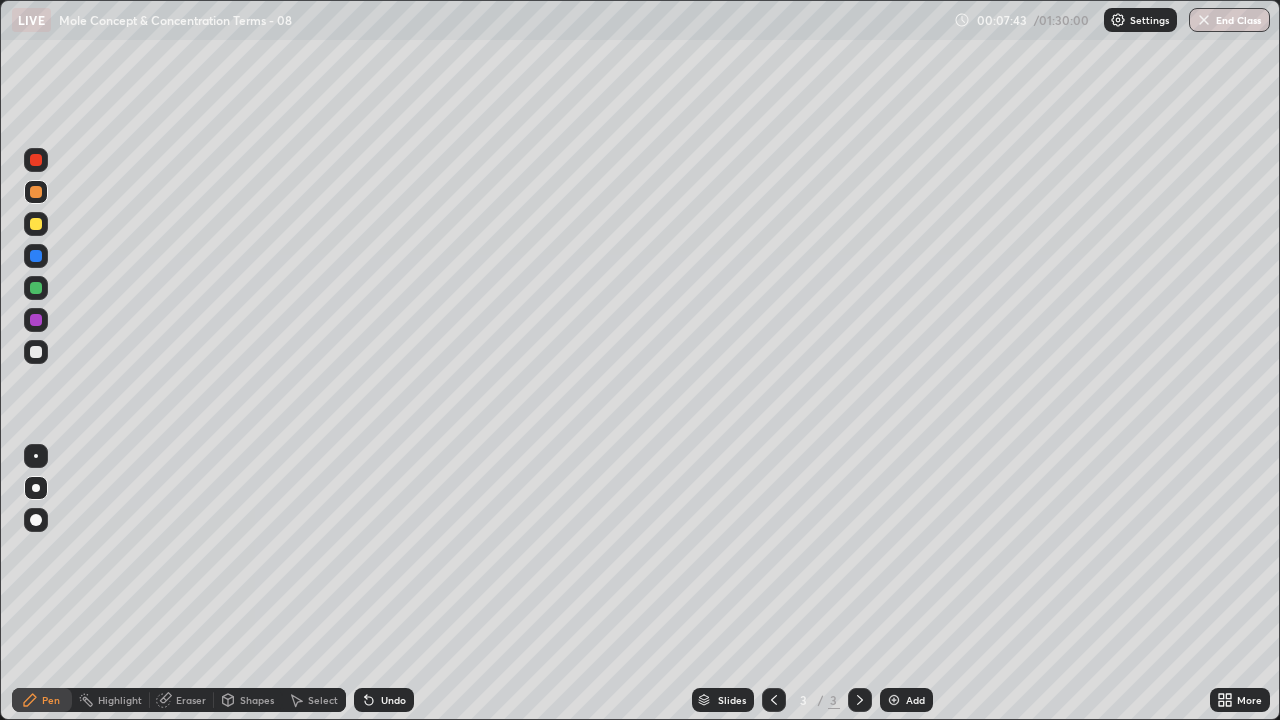 click on "Undo" at bounding box center (393, 700) 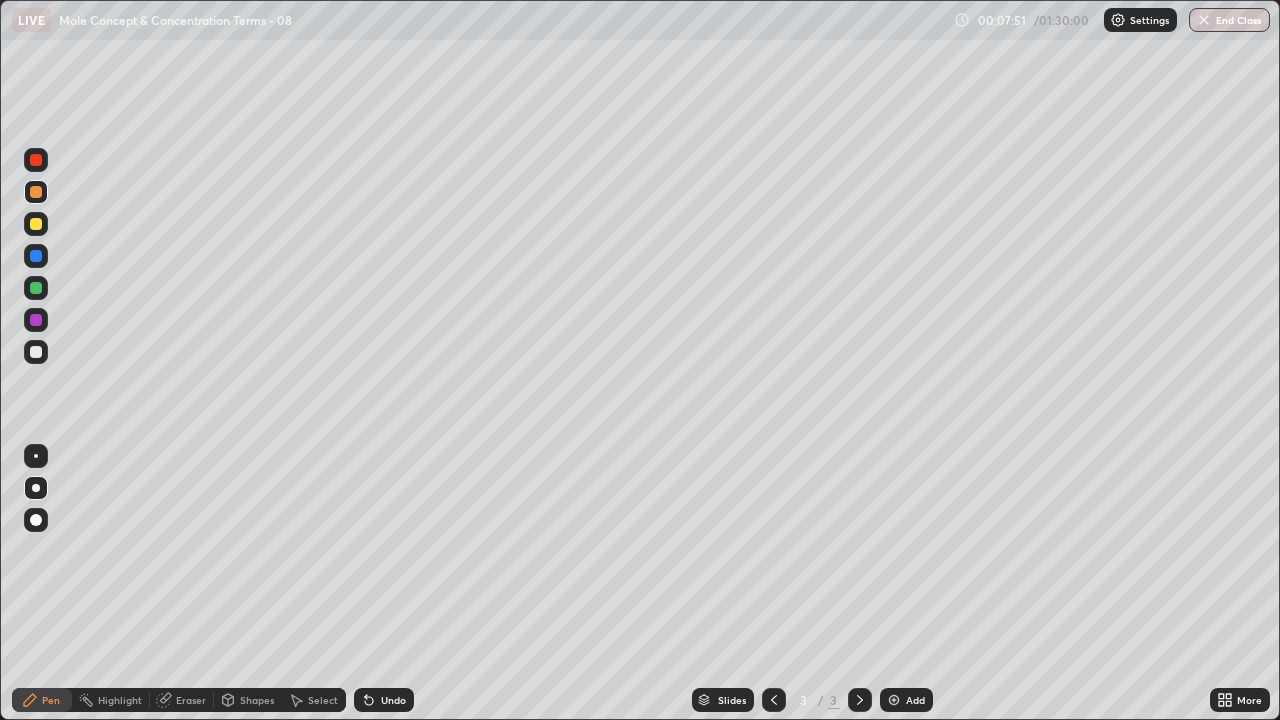 click at bounding box center [36, 352] 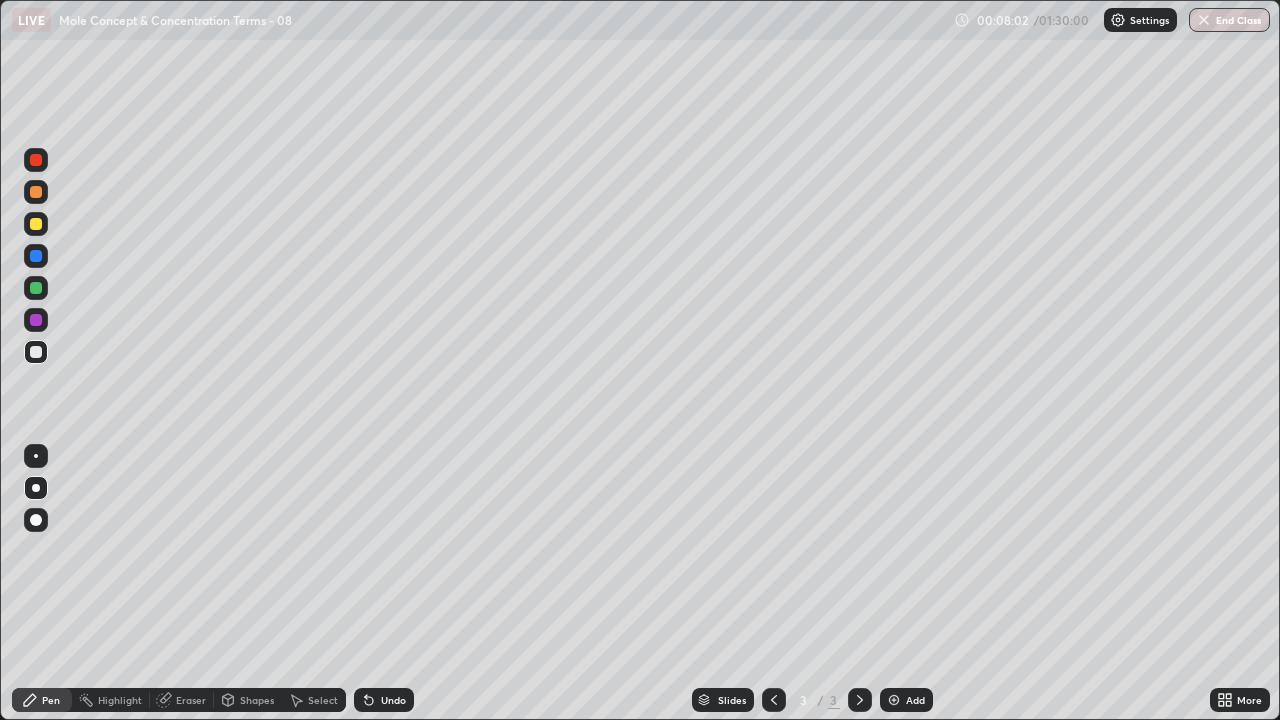 click on "Undo" at bounding box center [384, 700] 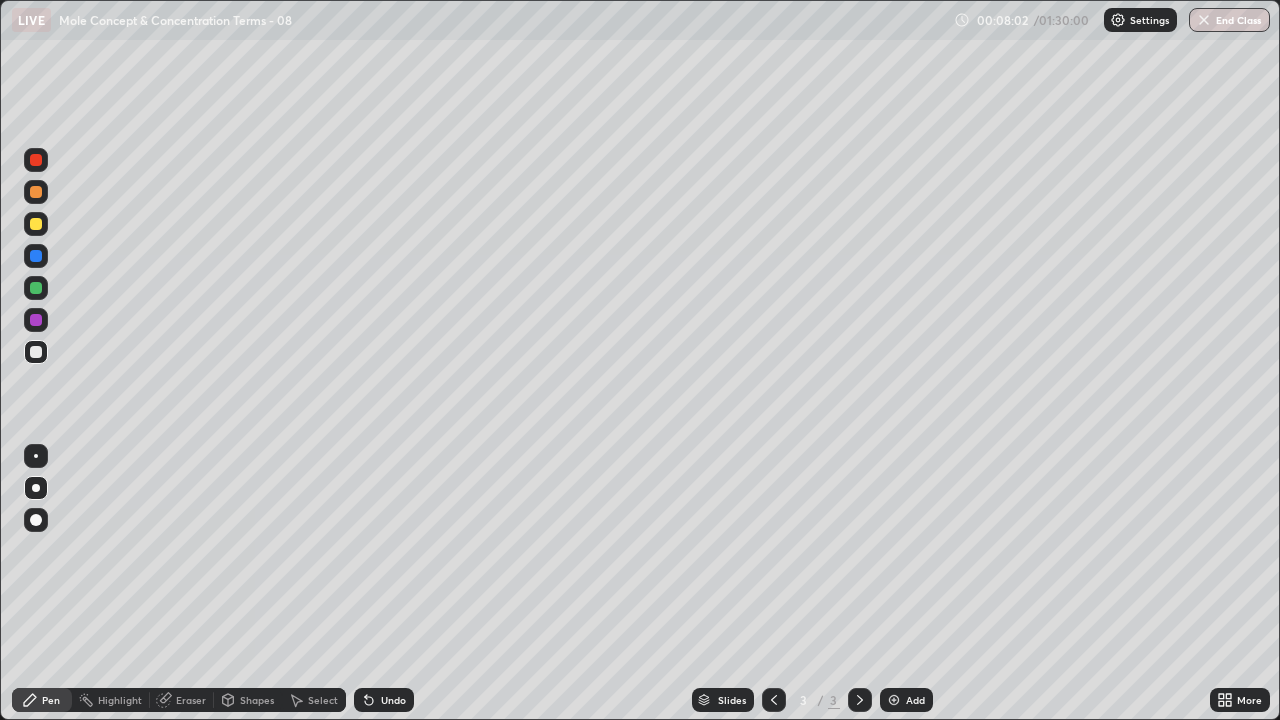 click on "Undo" at bounding box center [393, 700] 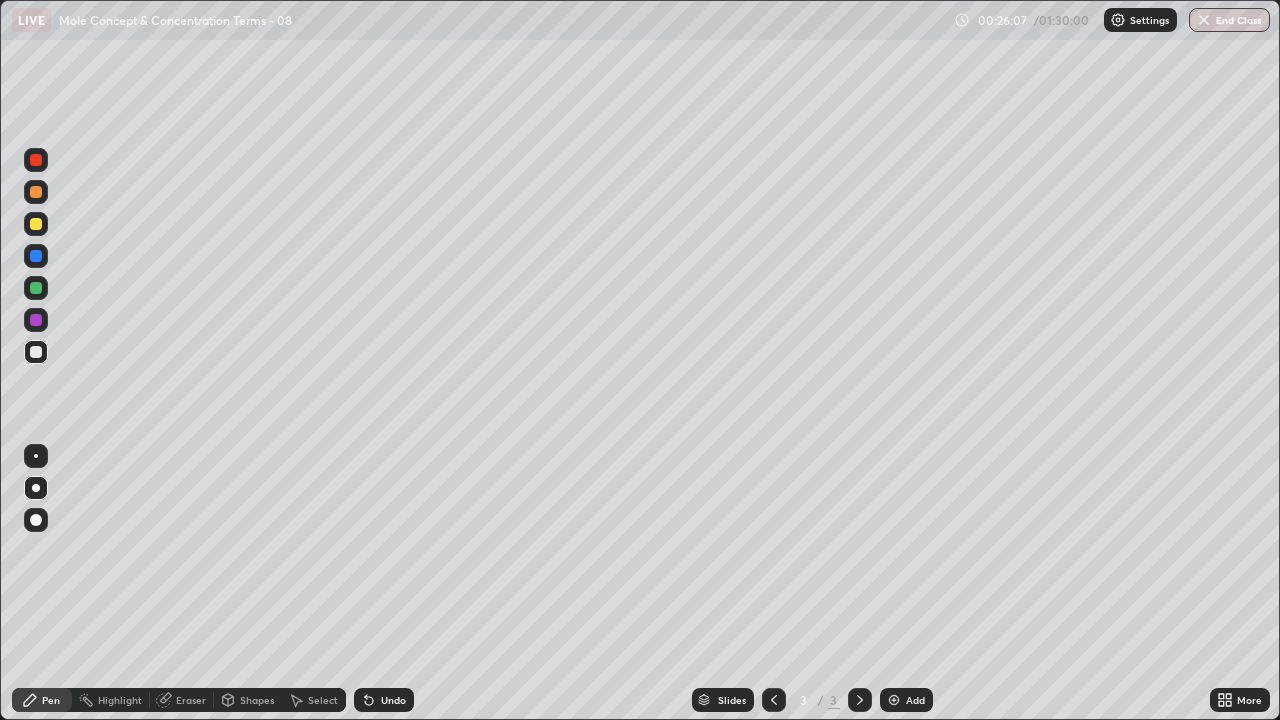 click on "Add" at bounding box center [906, 700] 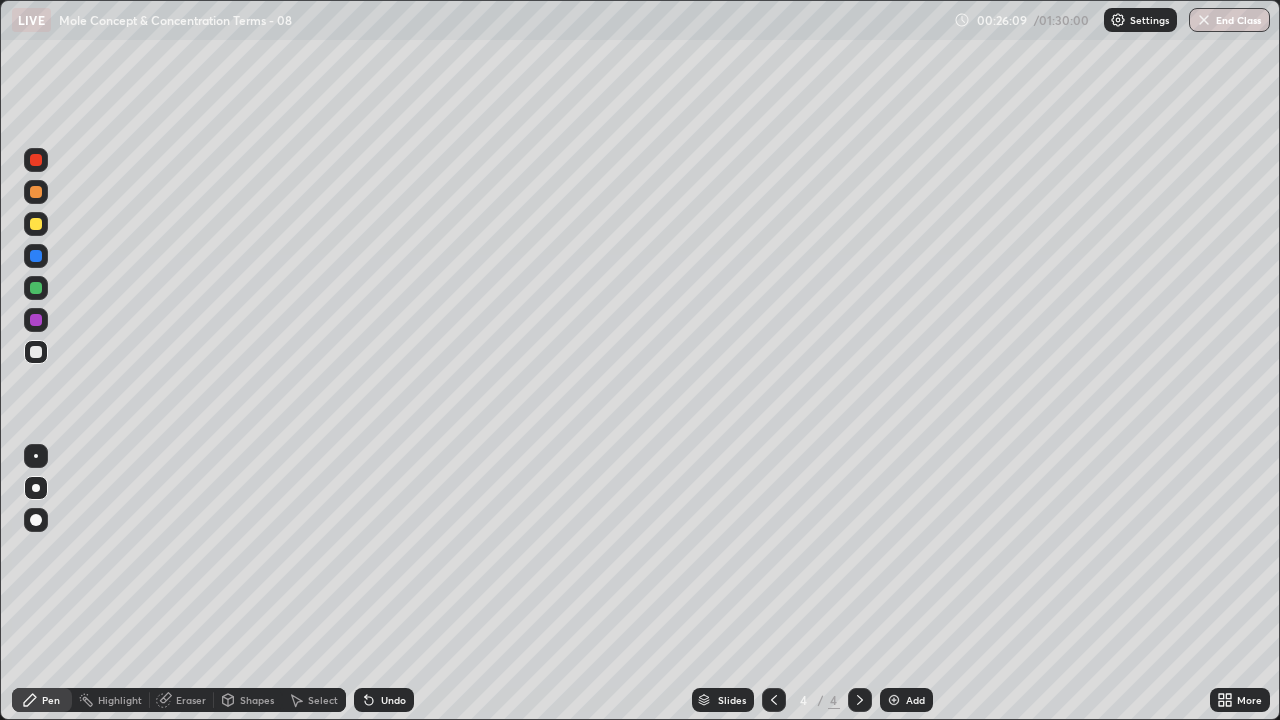 click at bounding box center [36, 192] 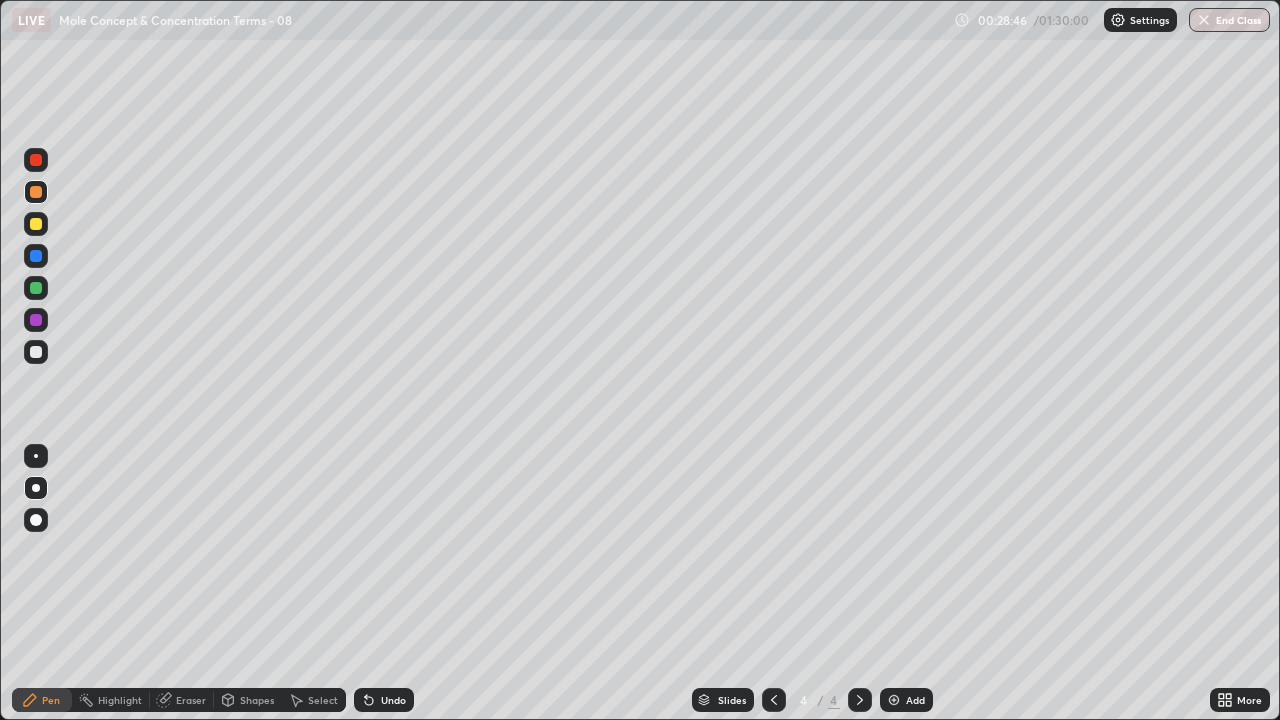 click at bounding box center [36, 352] 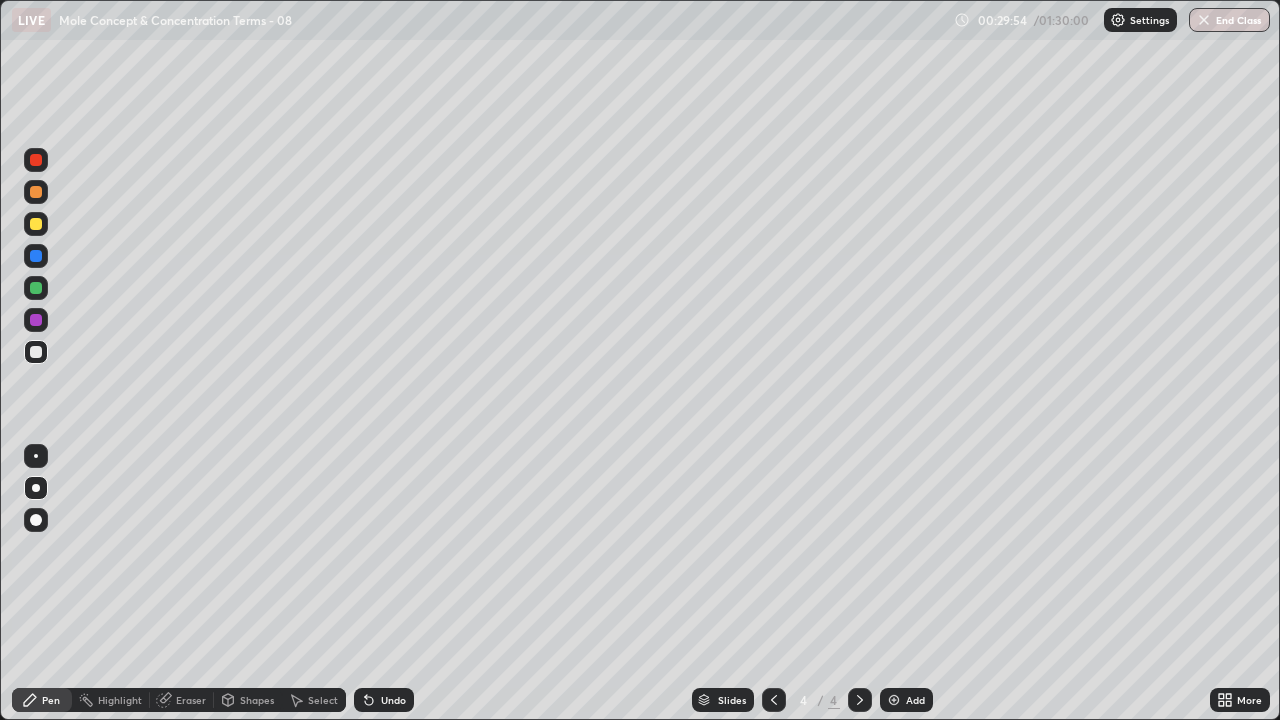 click at bounding box center [36, 288] 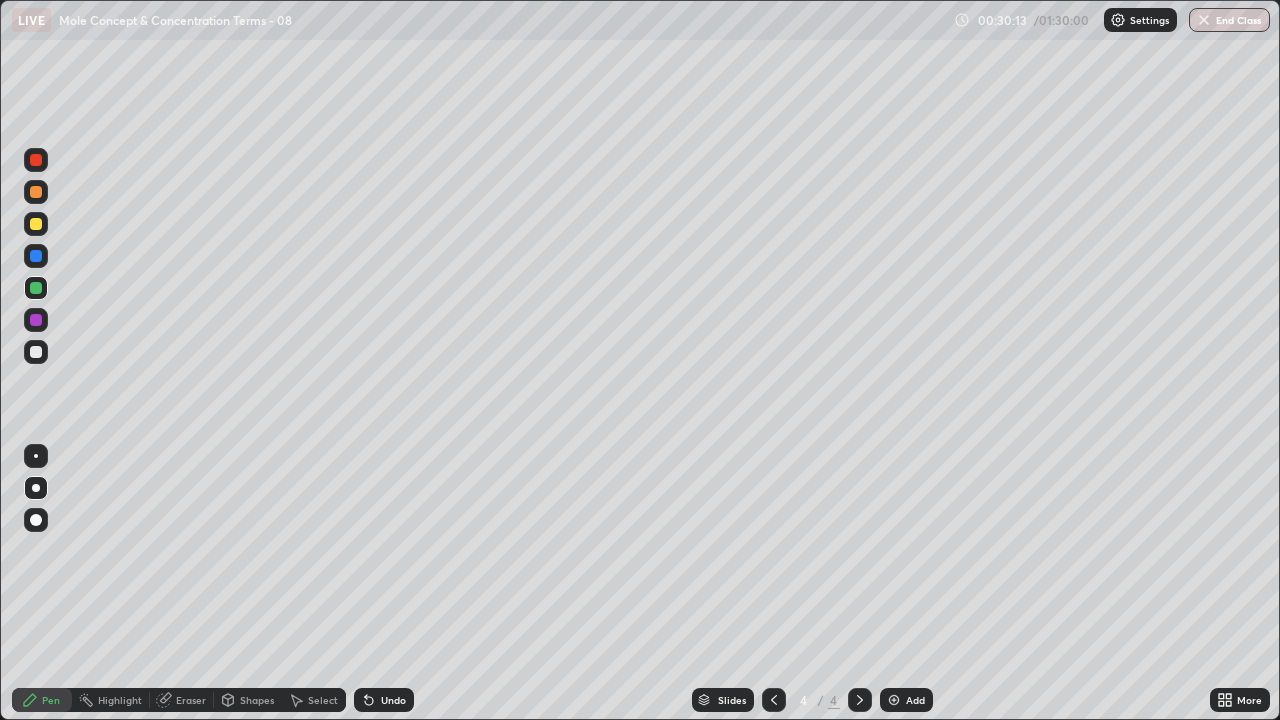 click on "Undo" at bounding box center (384, 700) 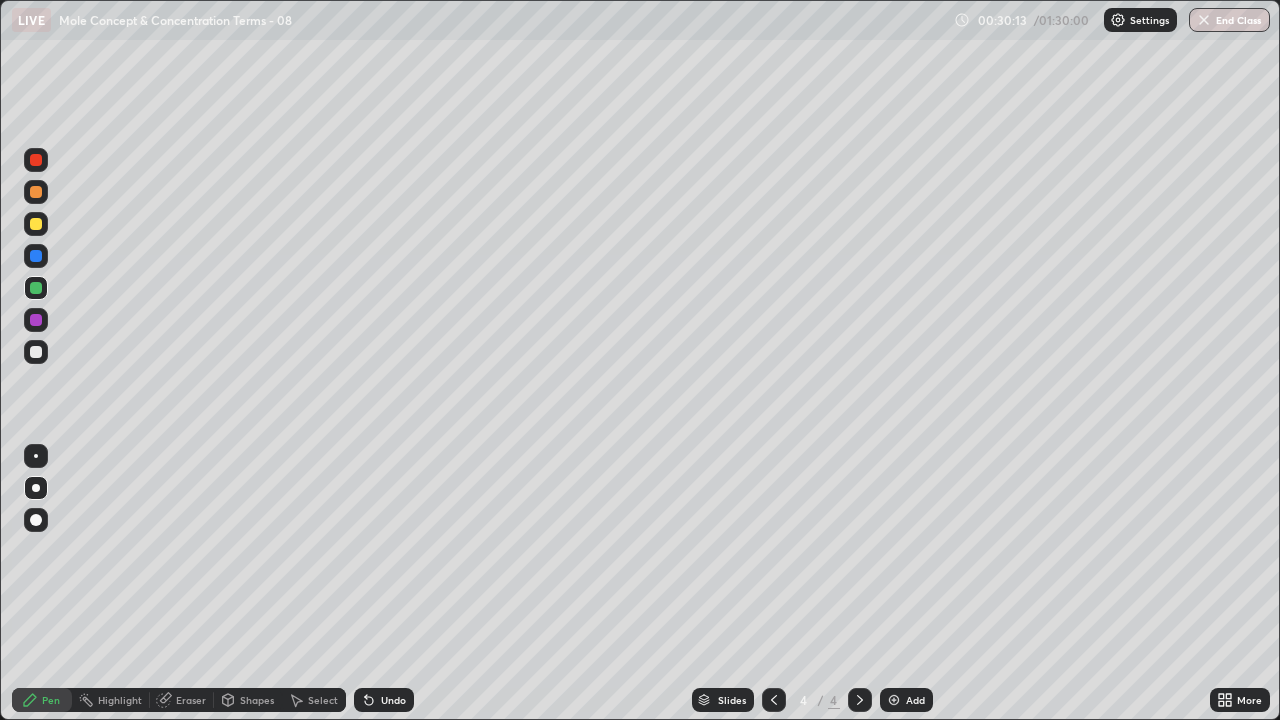 click on "Undo" at bounding box center [384, 700] 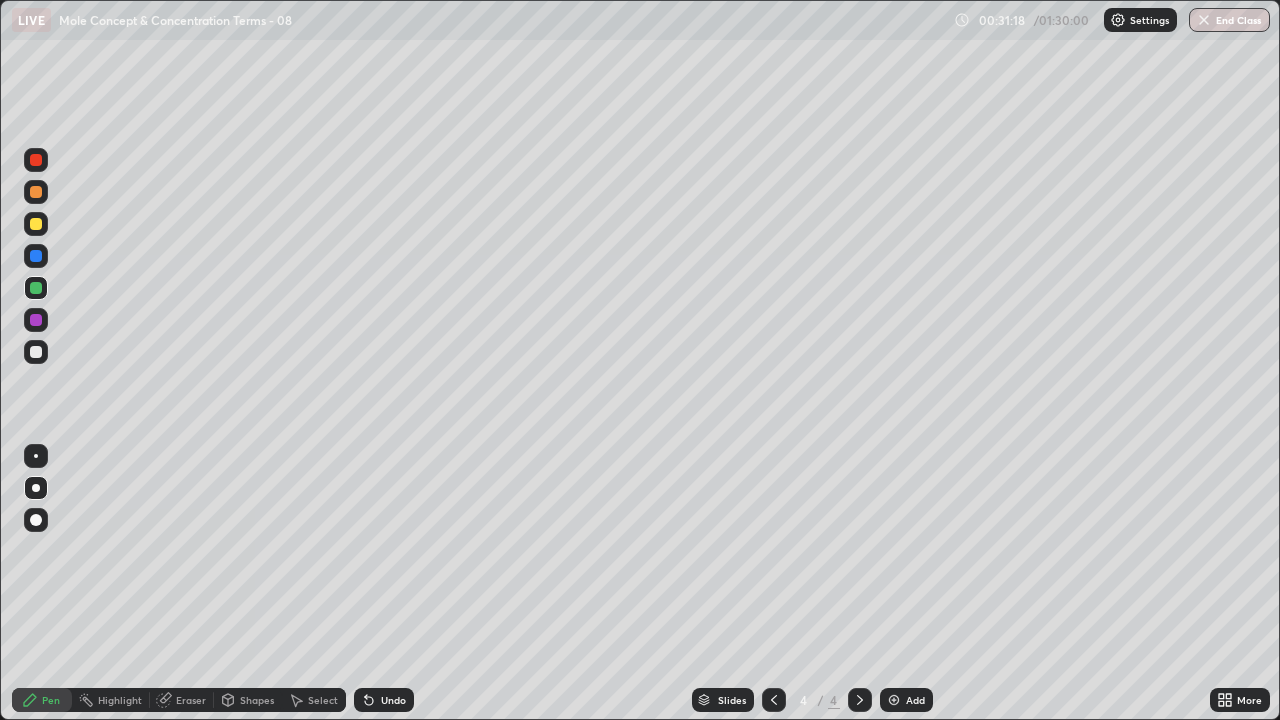 click at bounding box center (36, 352) 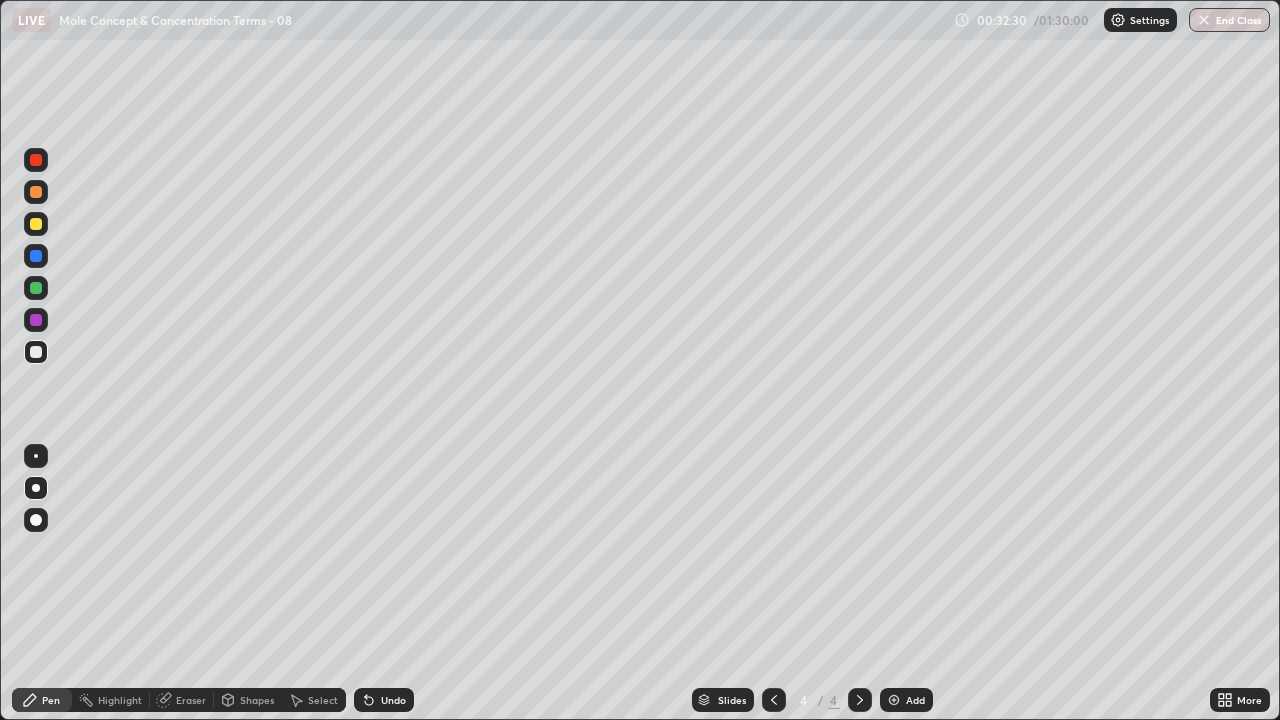 click on "Add" at bounding box center [906, 700] 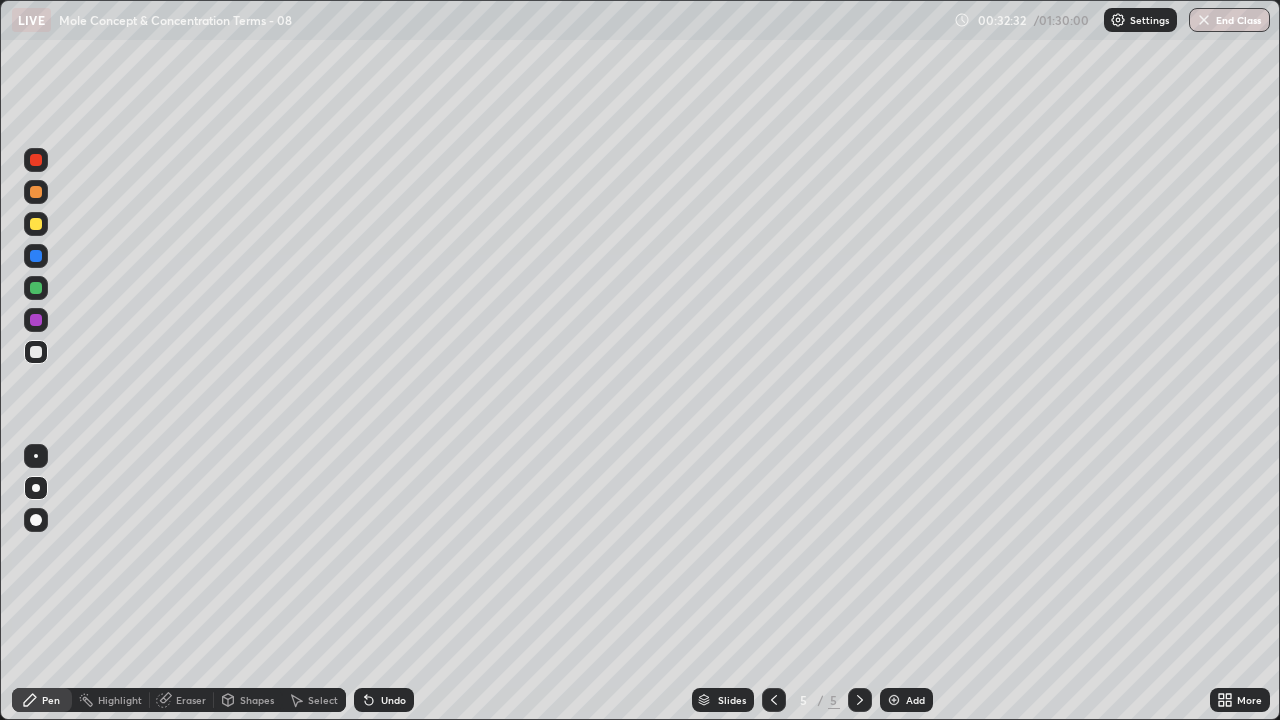 click at bounding box center (36, 192) 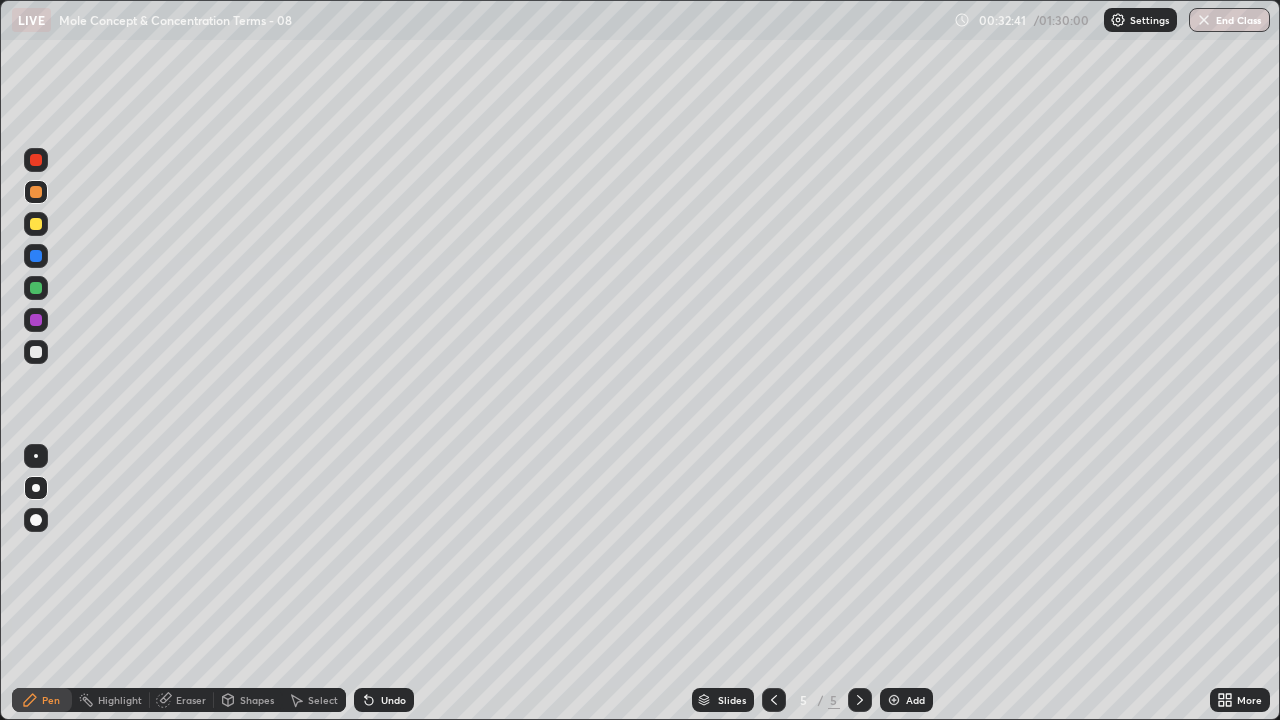 click on "Undo" at bounding box center (393, 700) 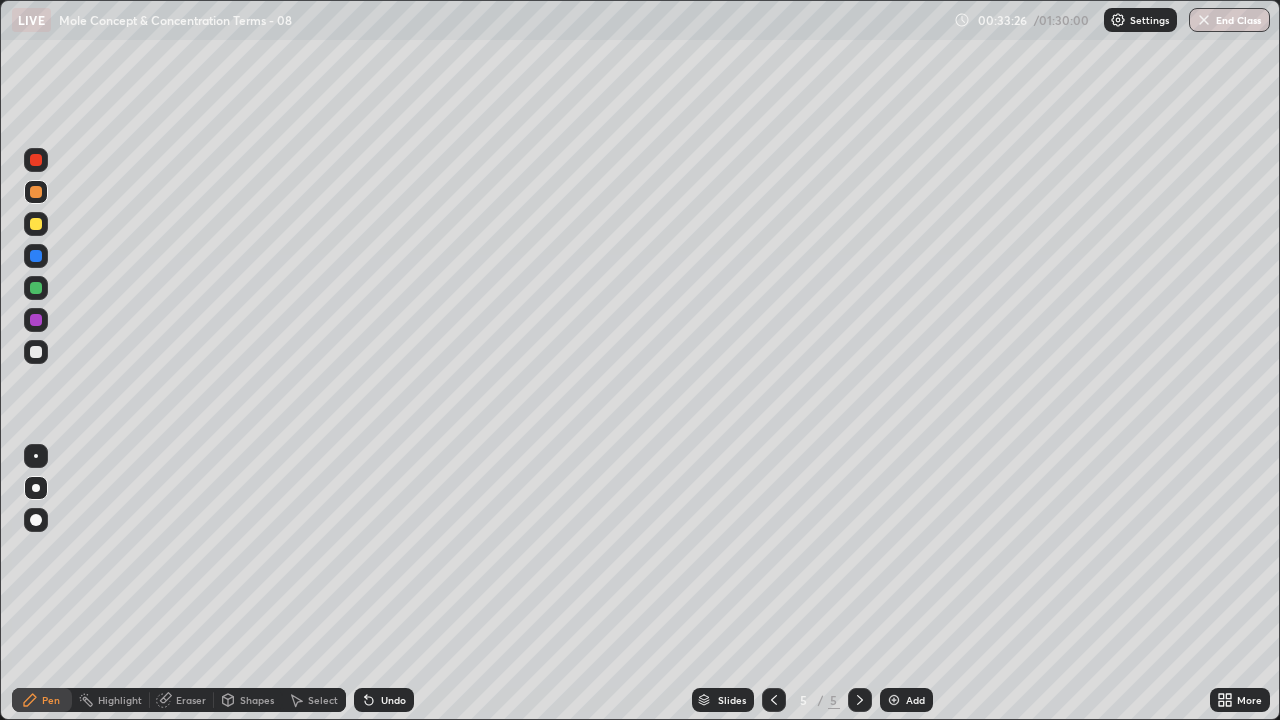 click at bounding box center [36, 352] 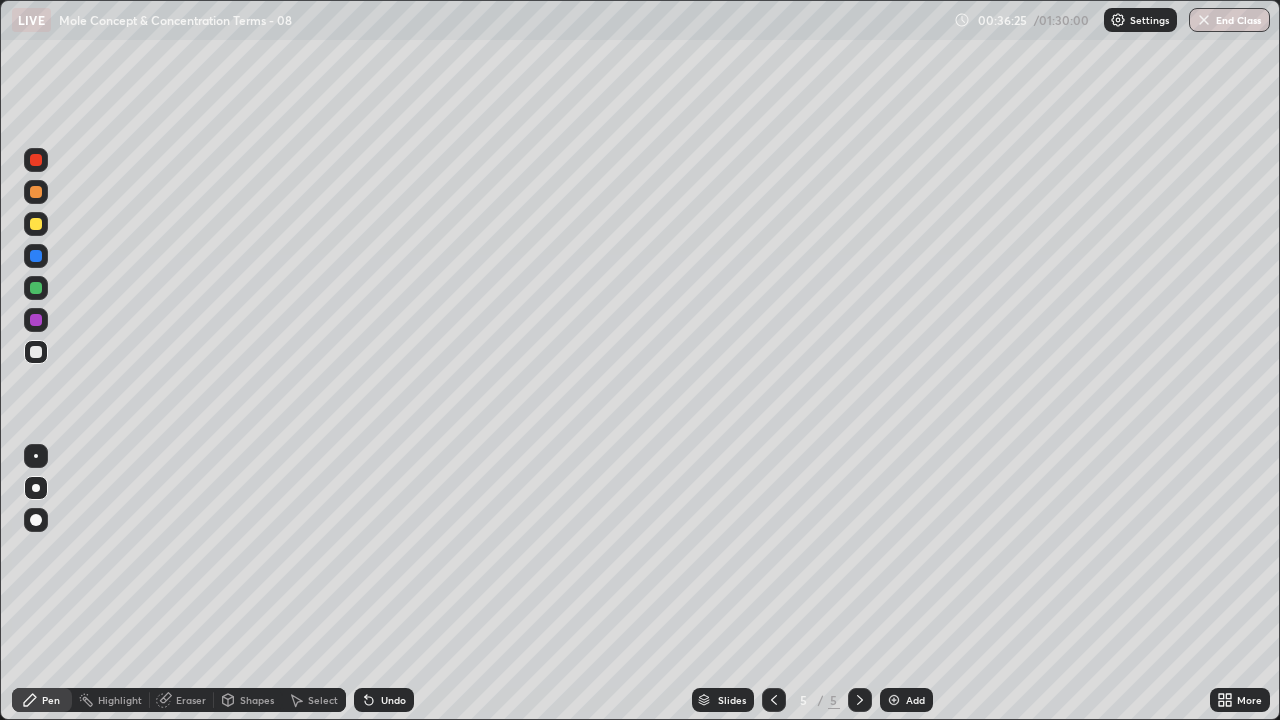 click at bounding box center (894, 700) 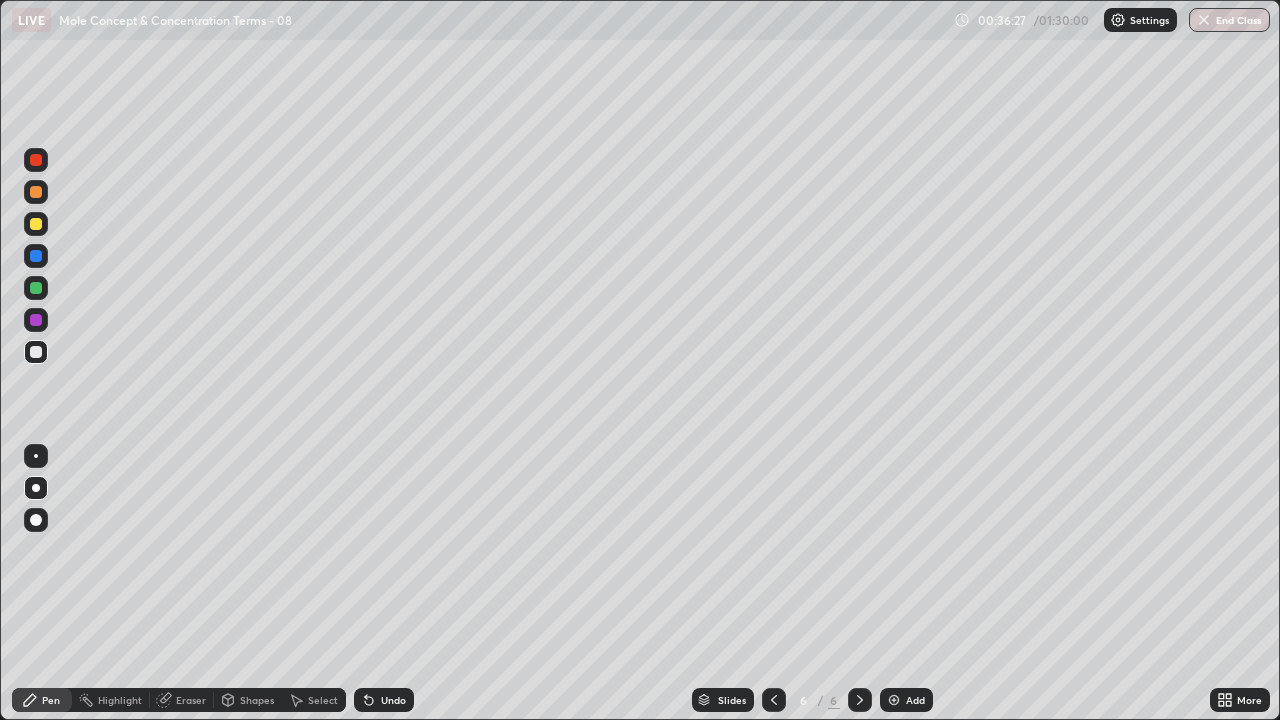 click at bounding box center (36, 192) 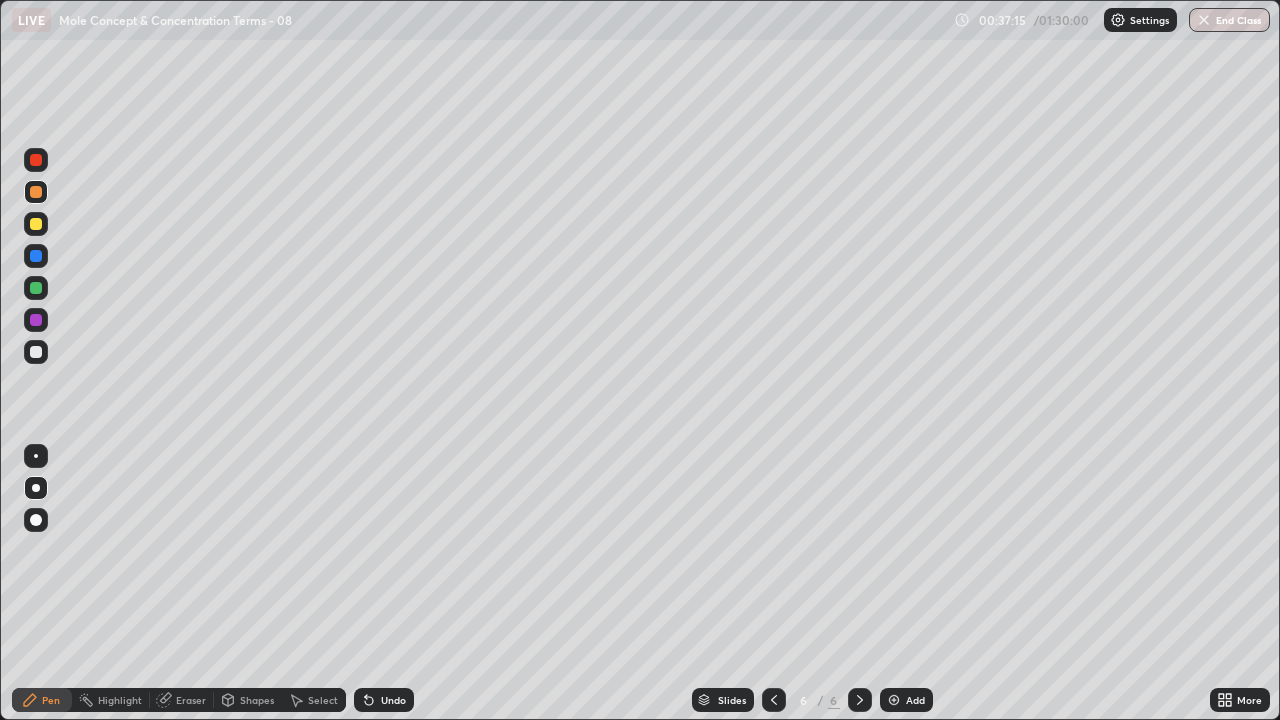 click at bounding box center (36, 352) 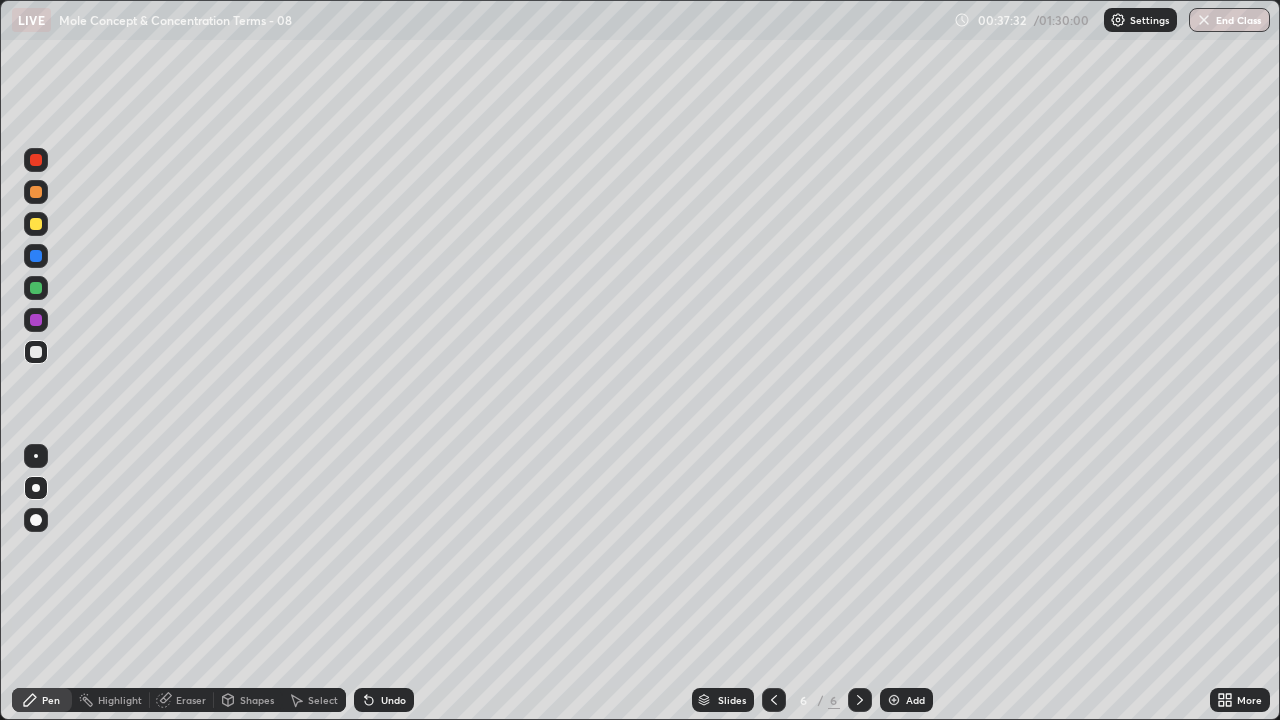 click at bounding box center [36, 288] 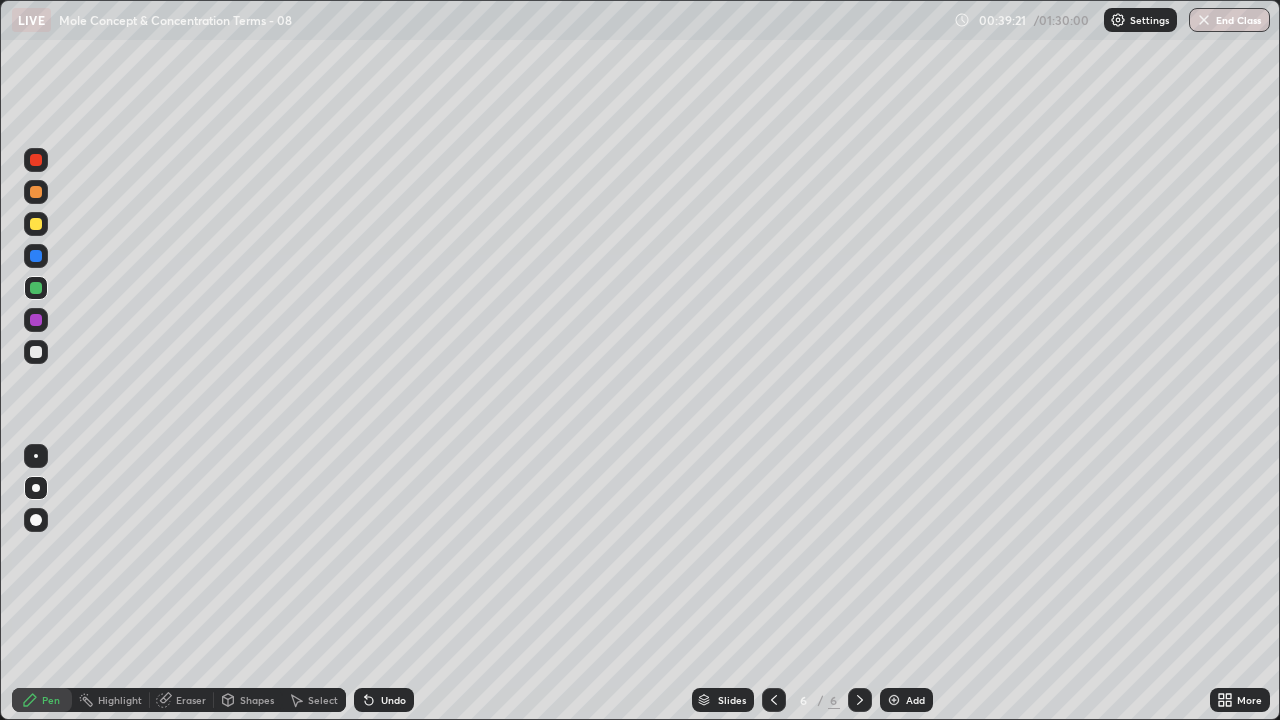 click at bounding box center [36, 352] 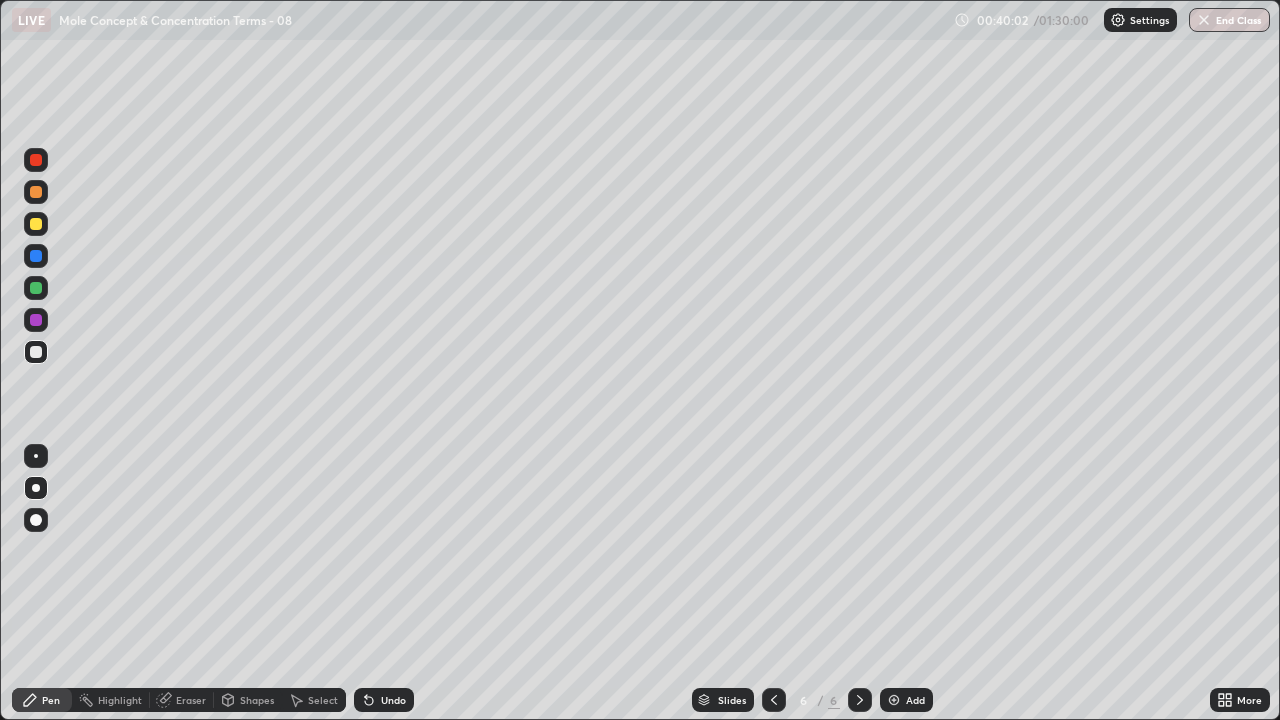 click at bounding box center (36, 256) 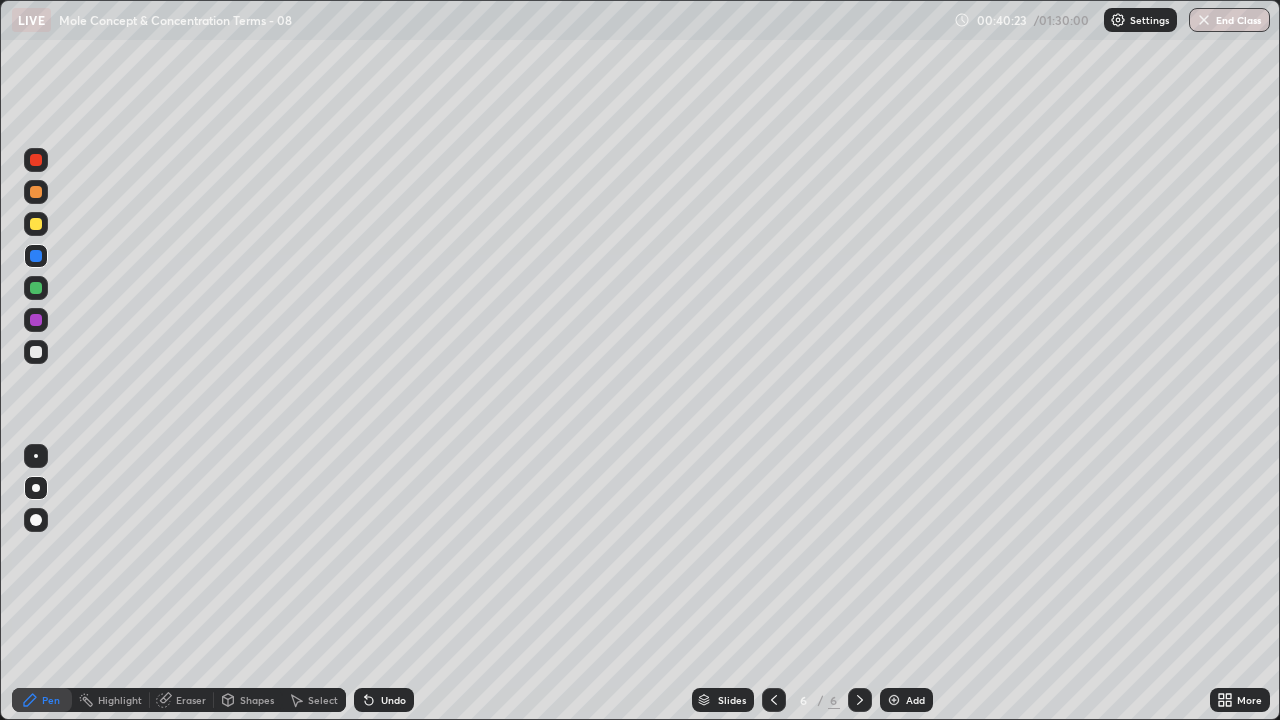 click at bounding box center [36, 352] 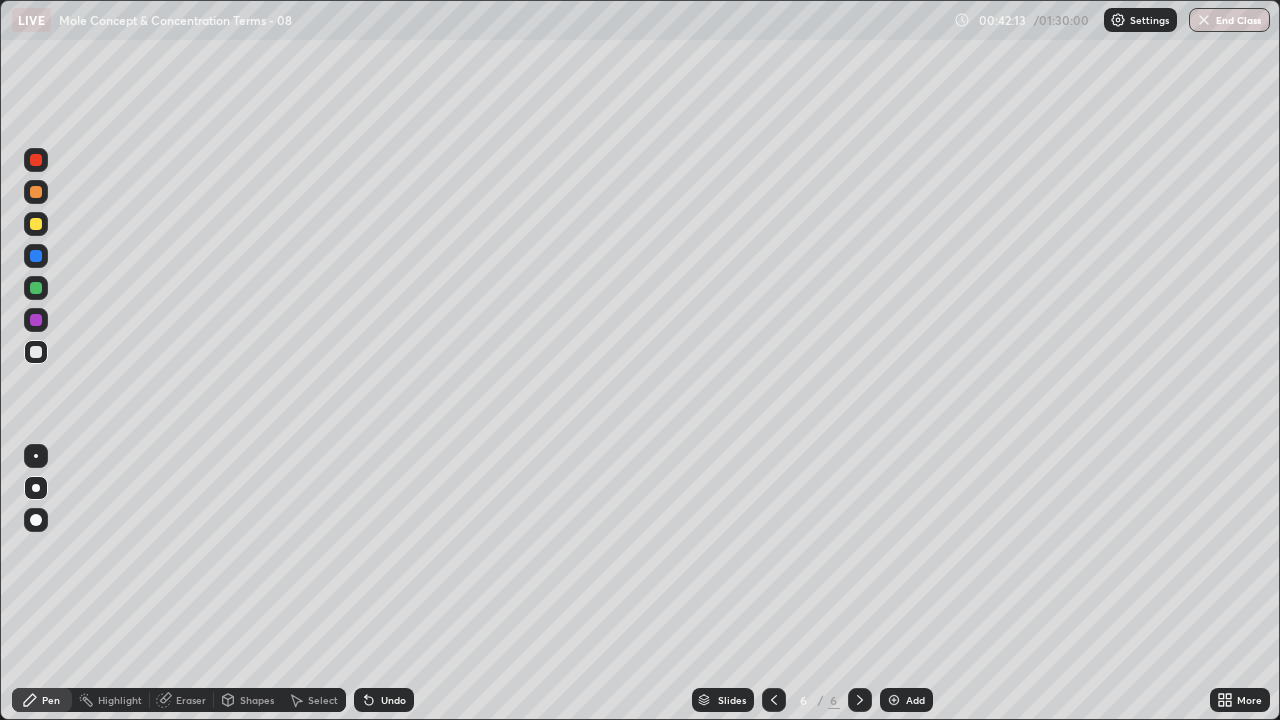 click on "Add" at bounding box center (906, 700) 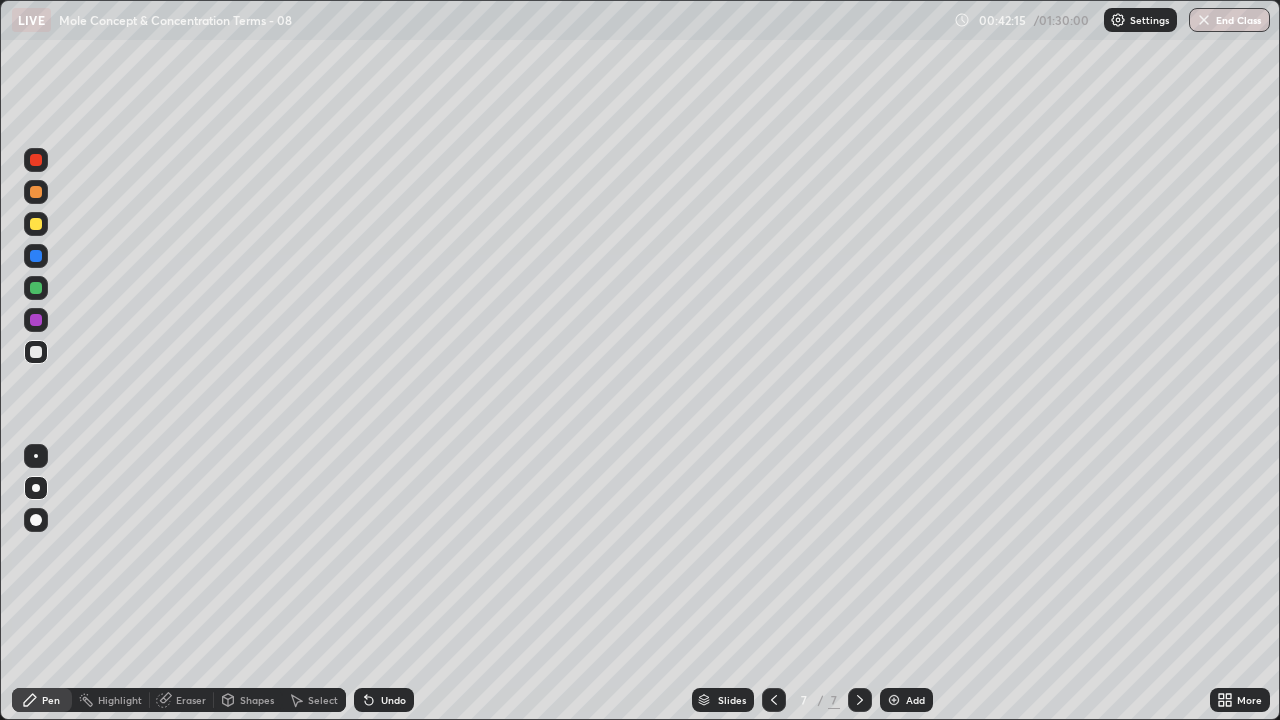 click at bounding box center [36, 192] 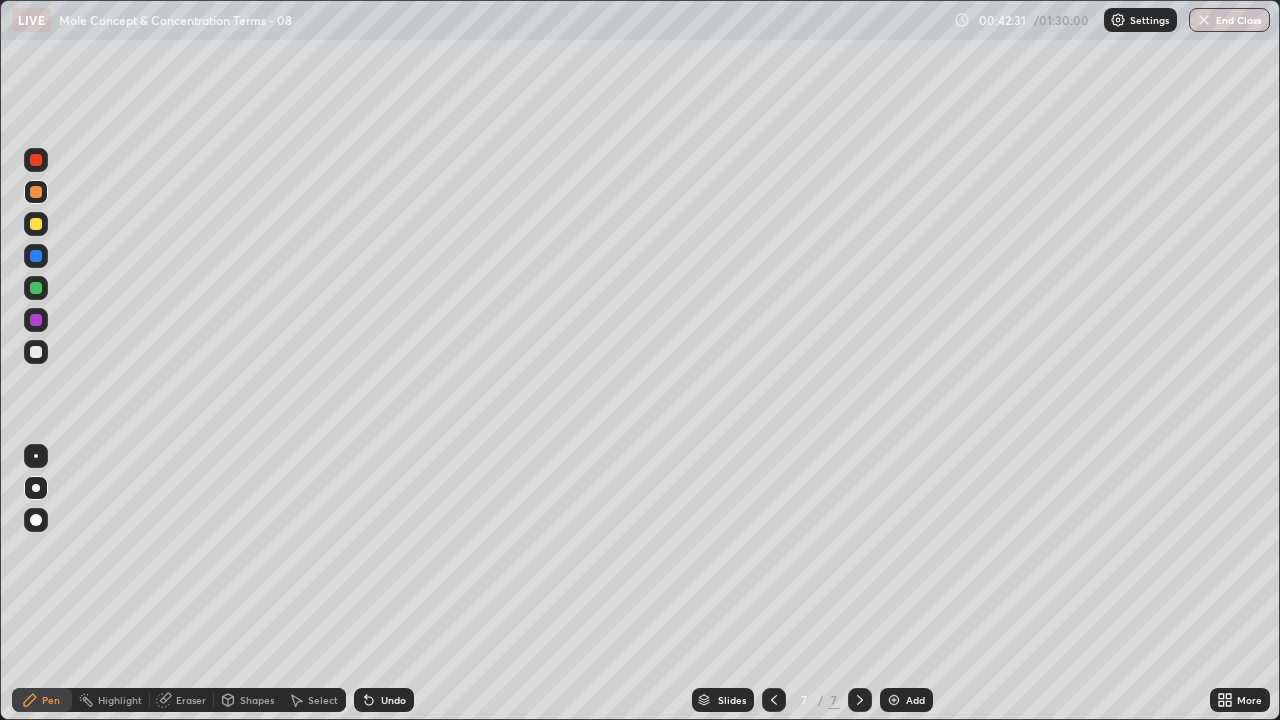 click on "Undo" at bounding box center [393, 700] 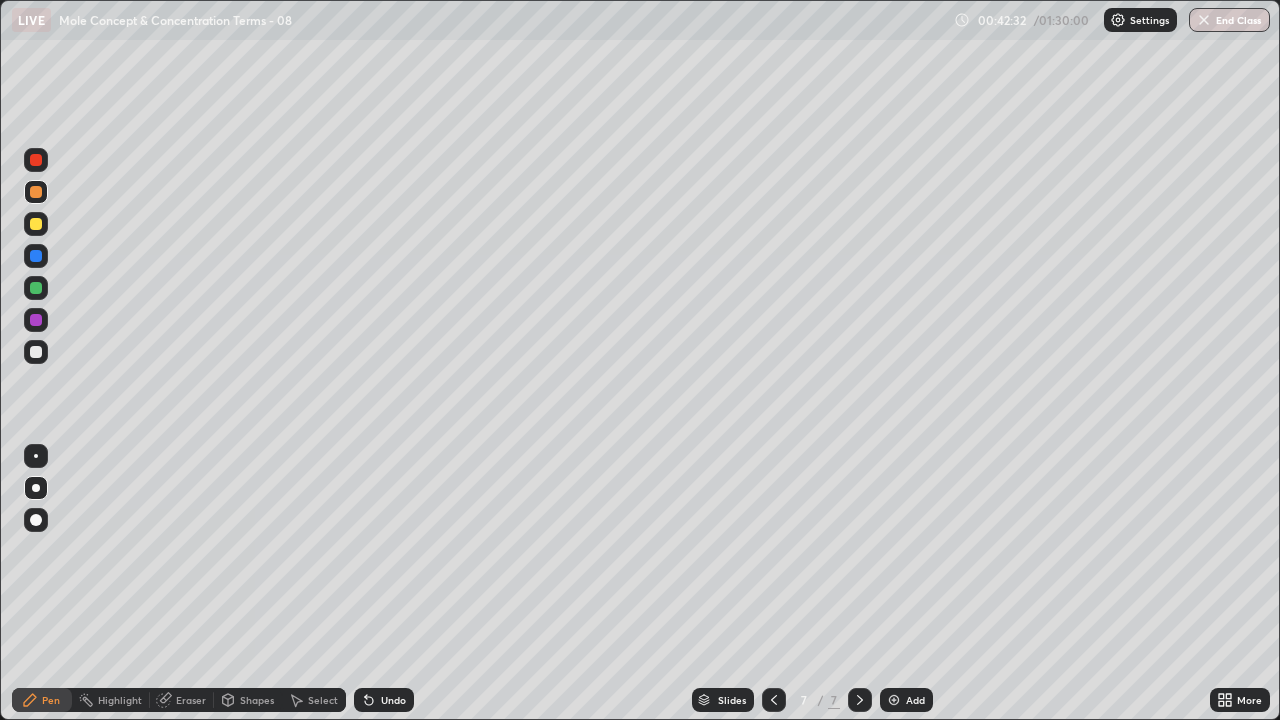 click on "Undo" at bounding box center [384, 700] 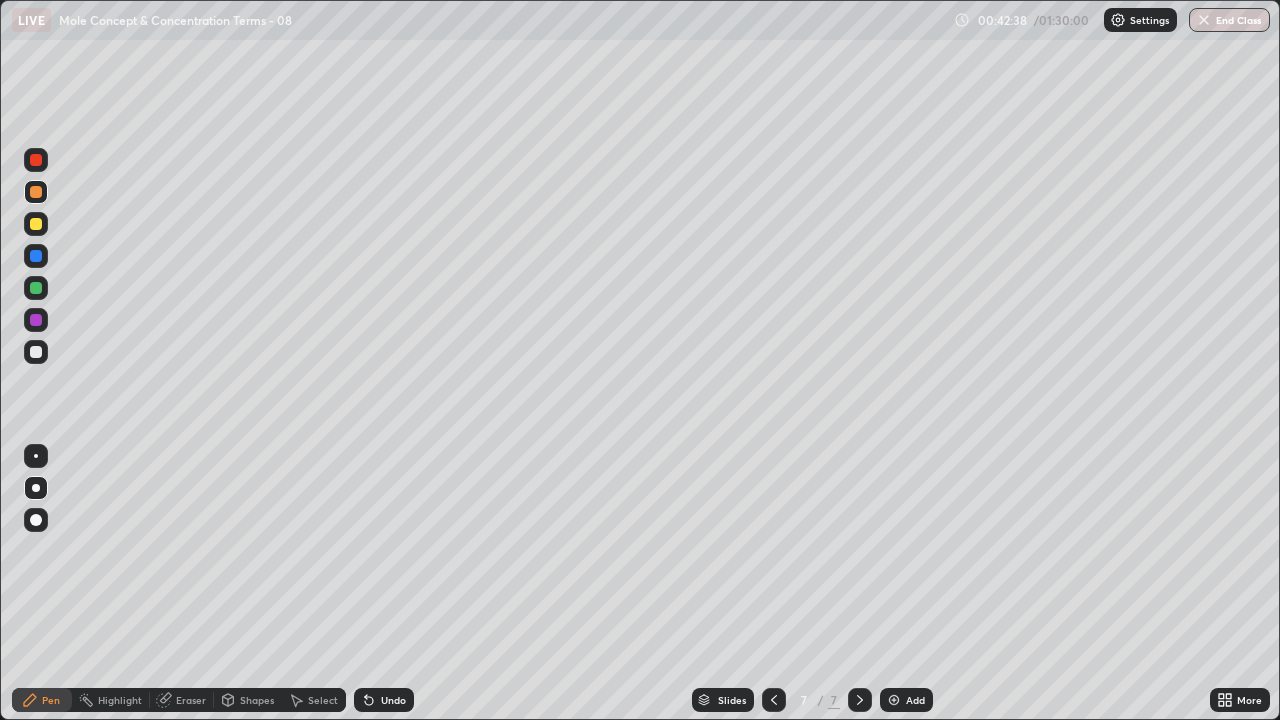 click at bounding box center [36, 224] 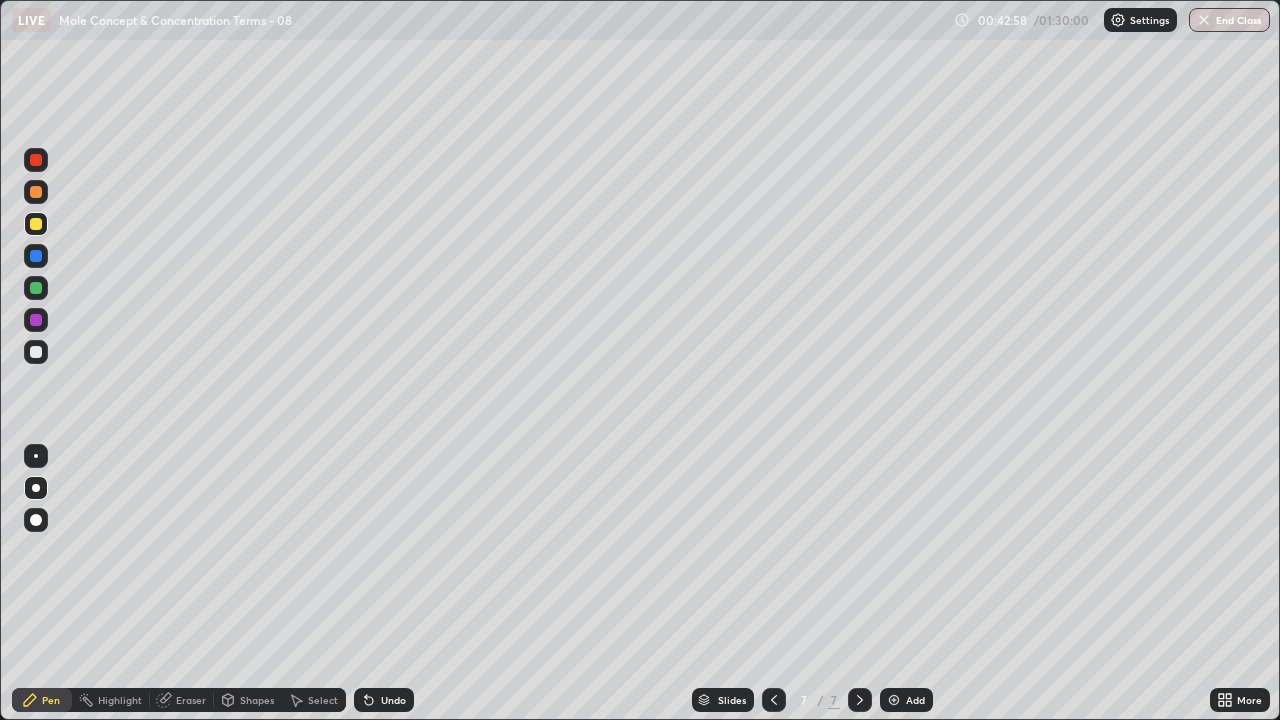 click at bounding box center (36, 352) 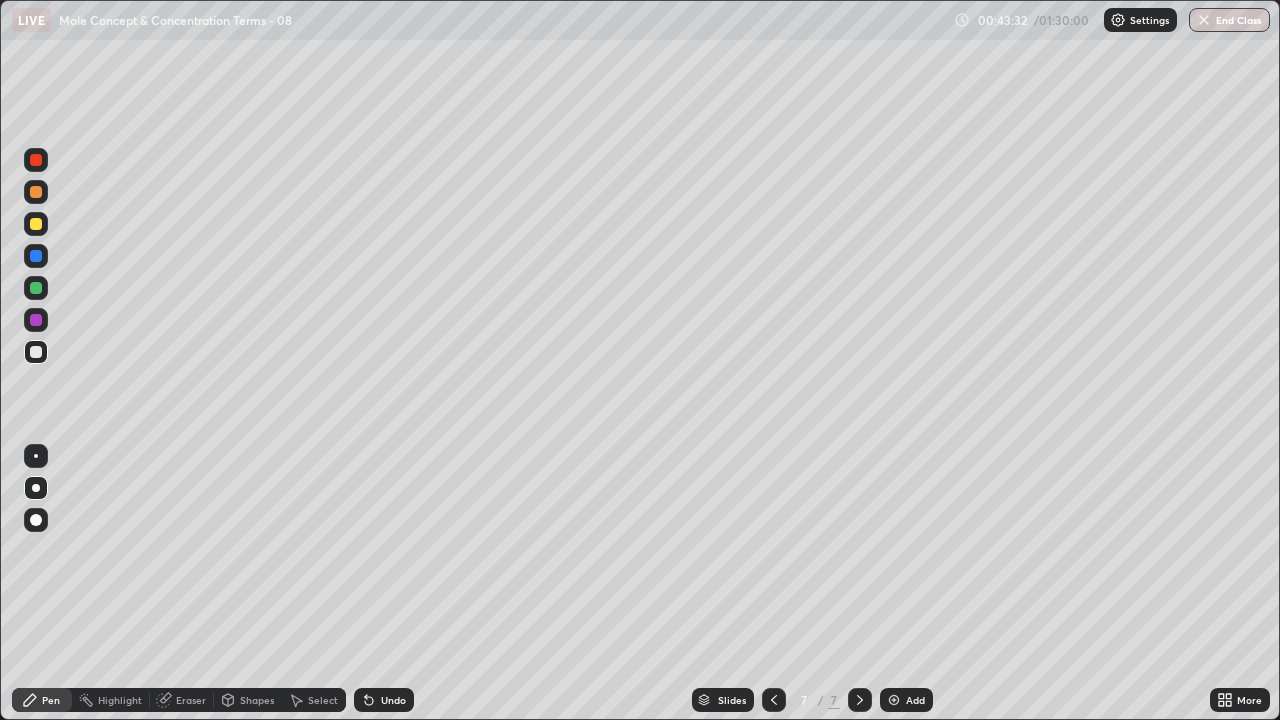 click at bounding box center (36, 288) 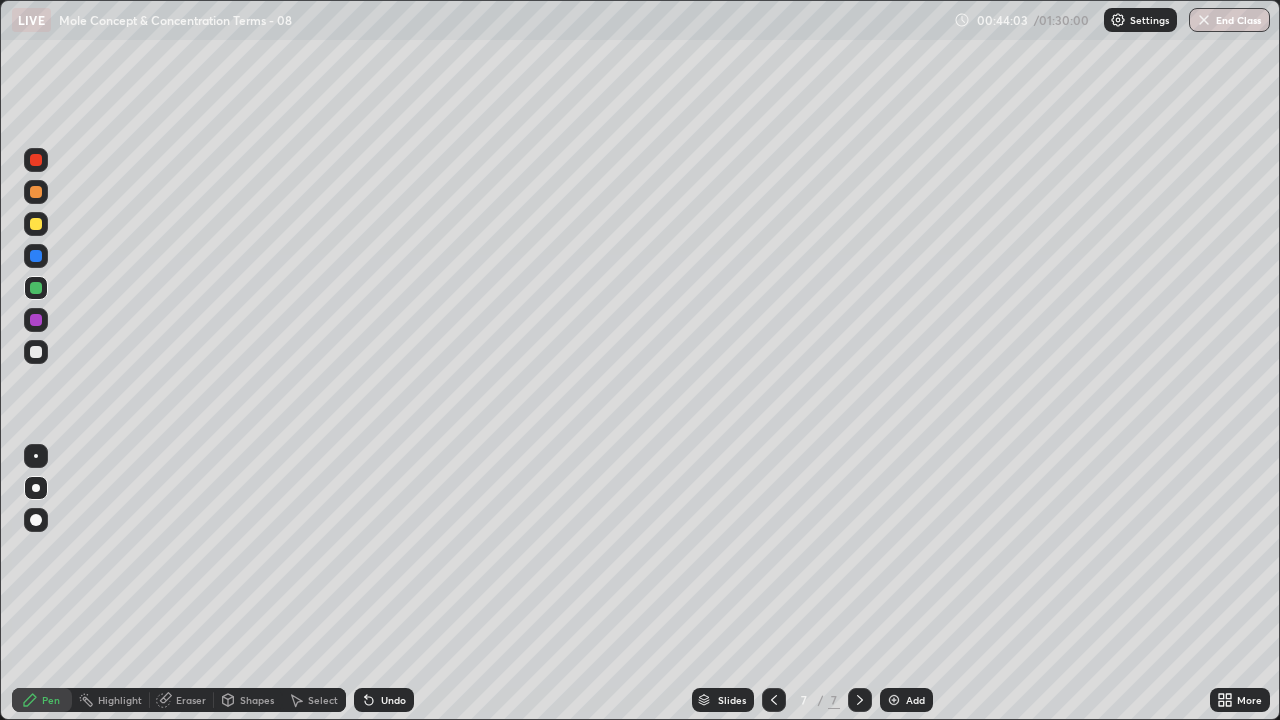 click at bounding box center [36, 256] 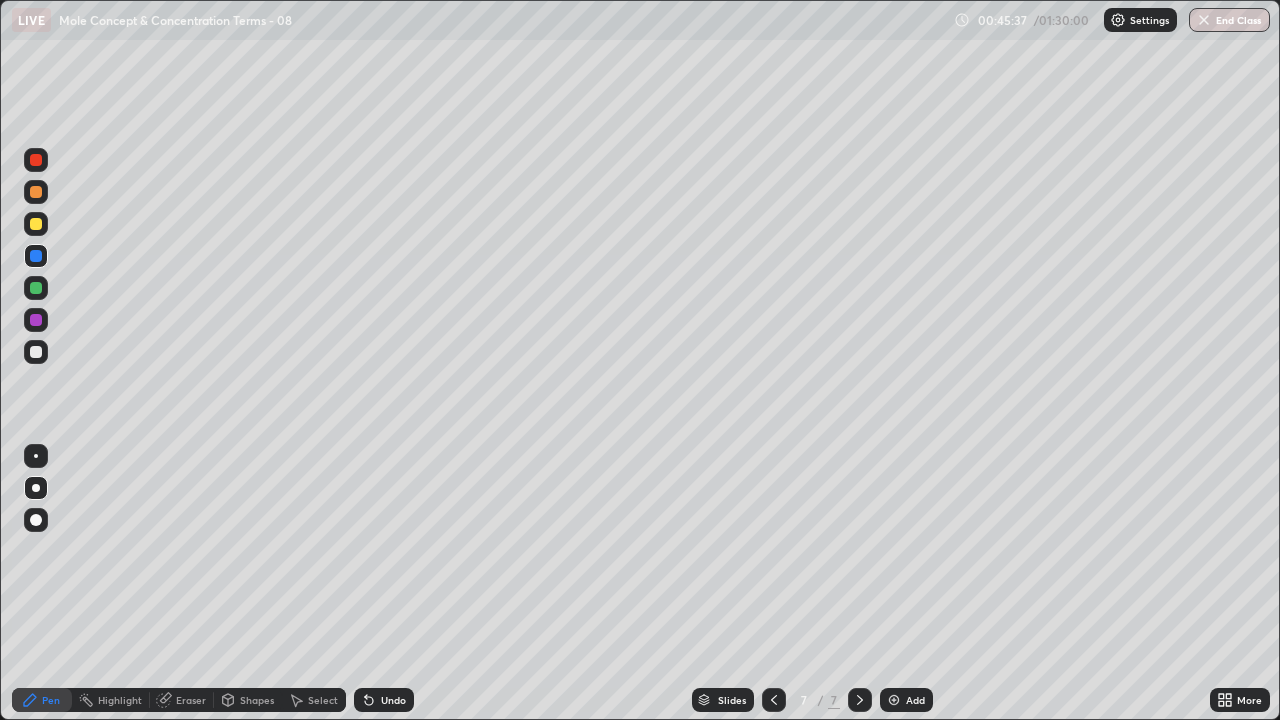 click at bounding box center [894, 700] 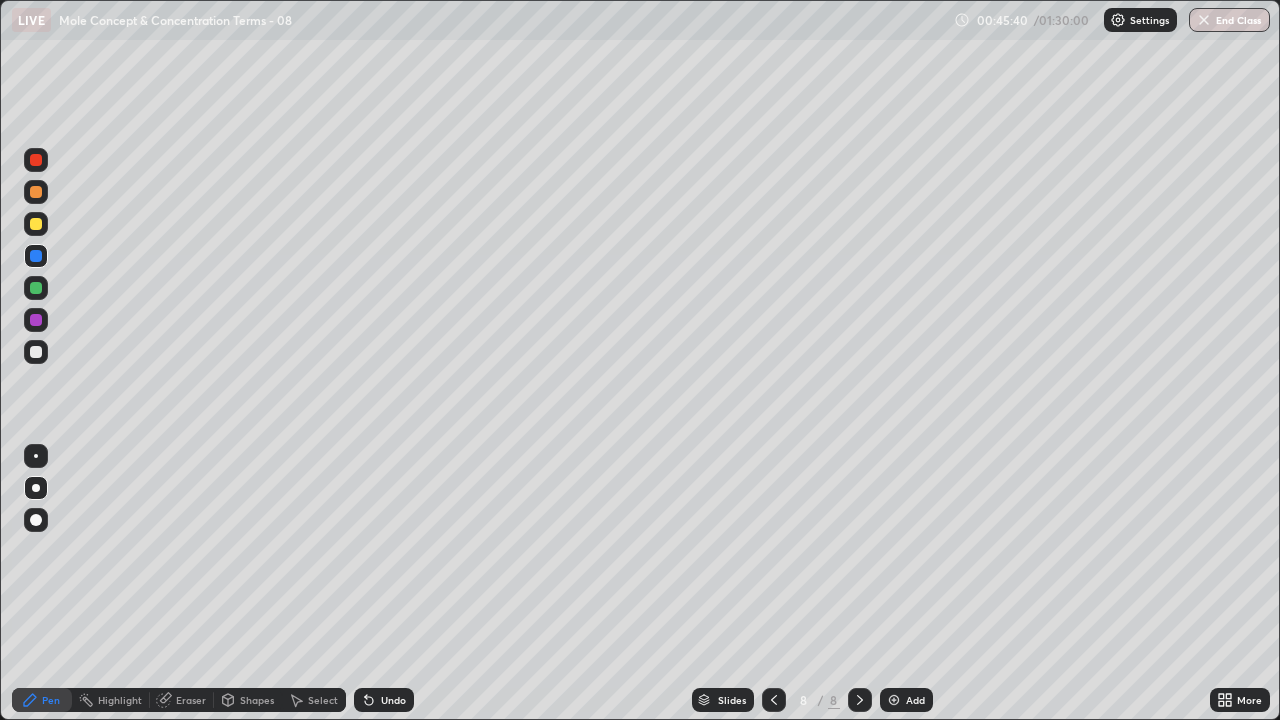 click at bounding box center [36, 192] 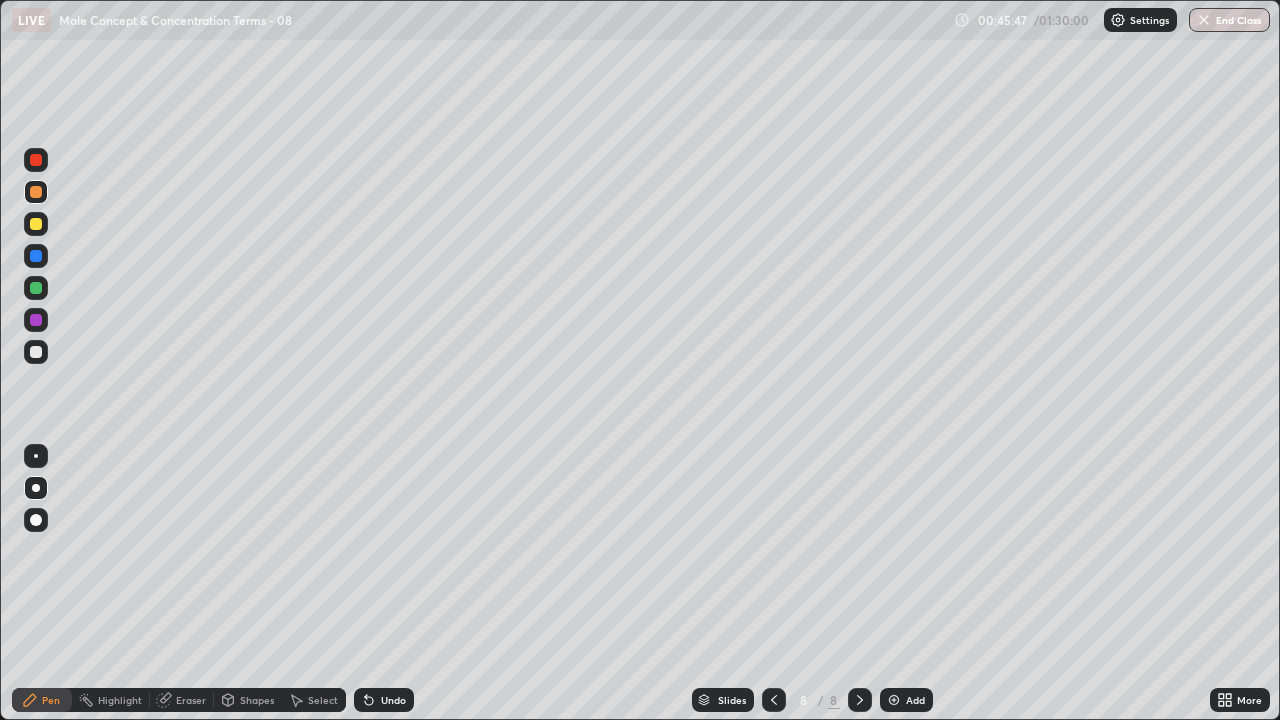 click on "Undo" at bounding box center (393, 700) 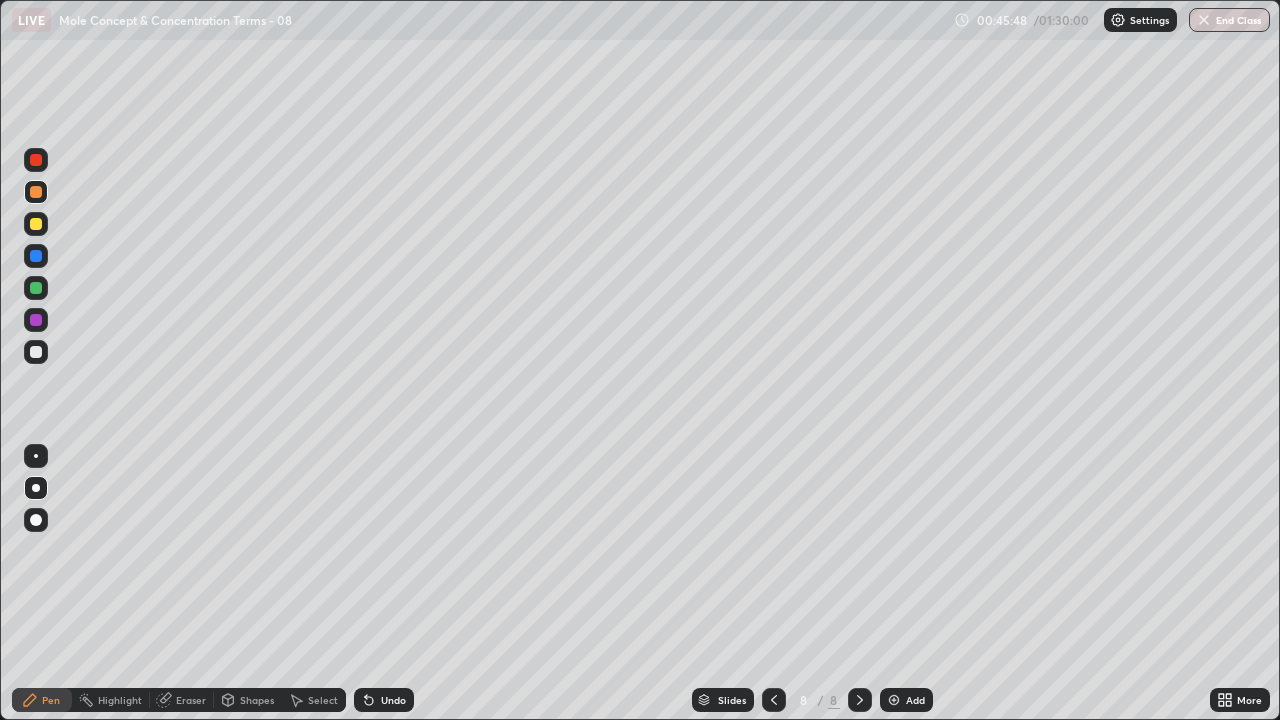 click on "Undo" at bounding box center (384, 700) 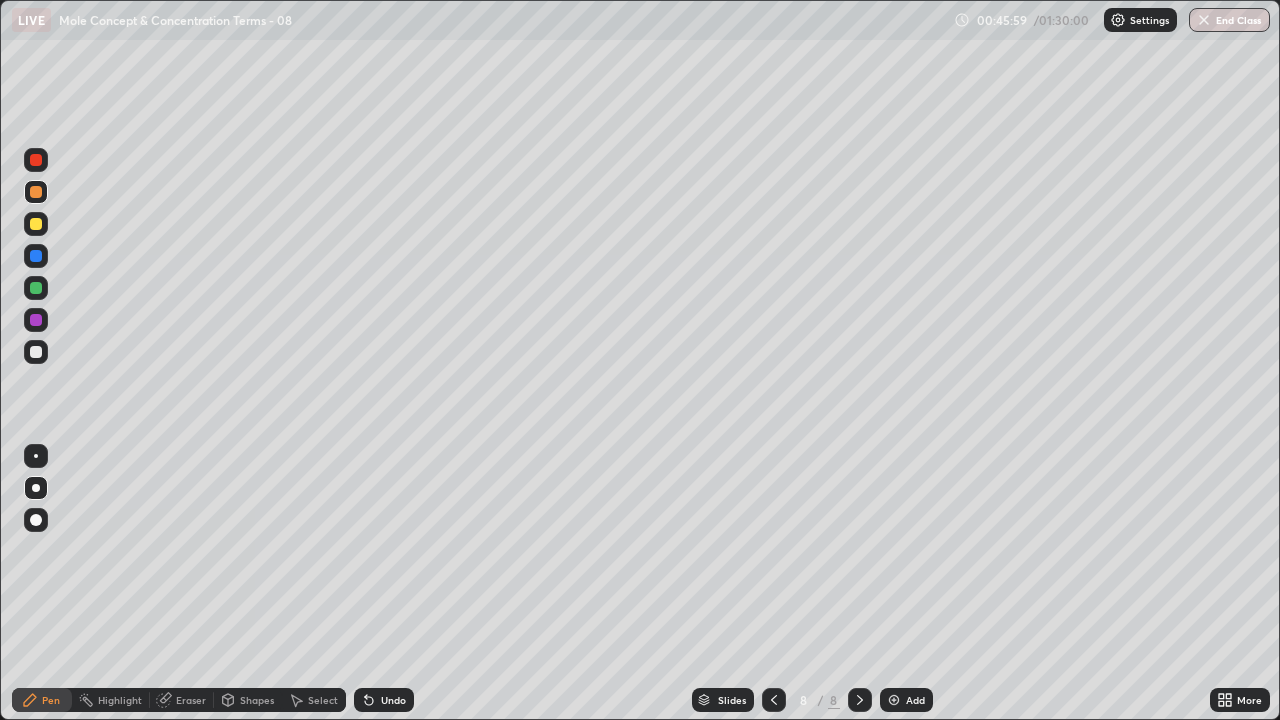 click at bounding box center [36, 352] 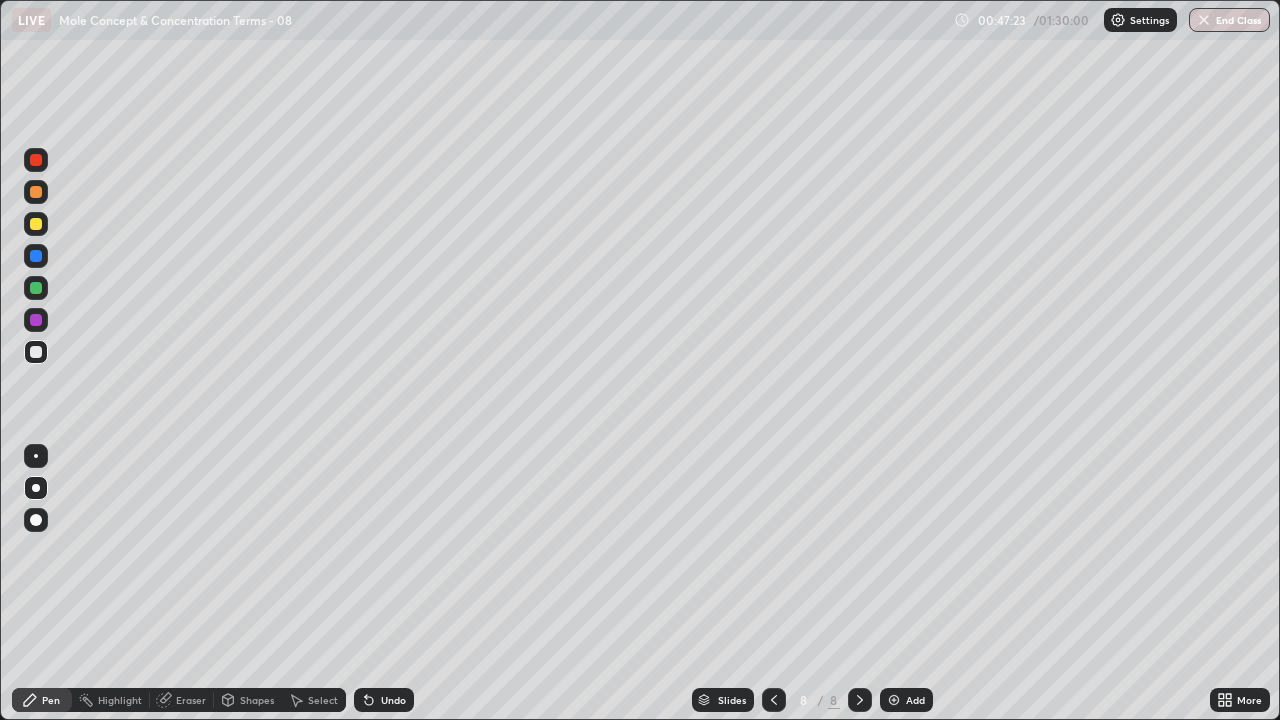 click at bounding box center [36, 256] 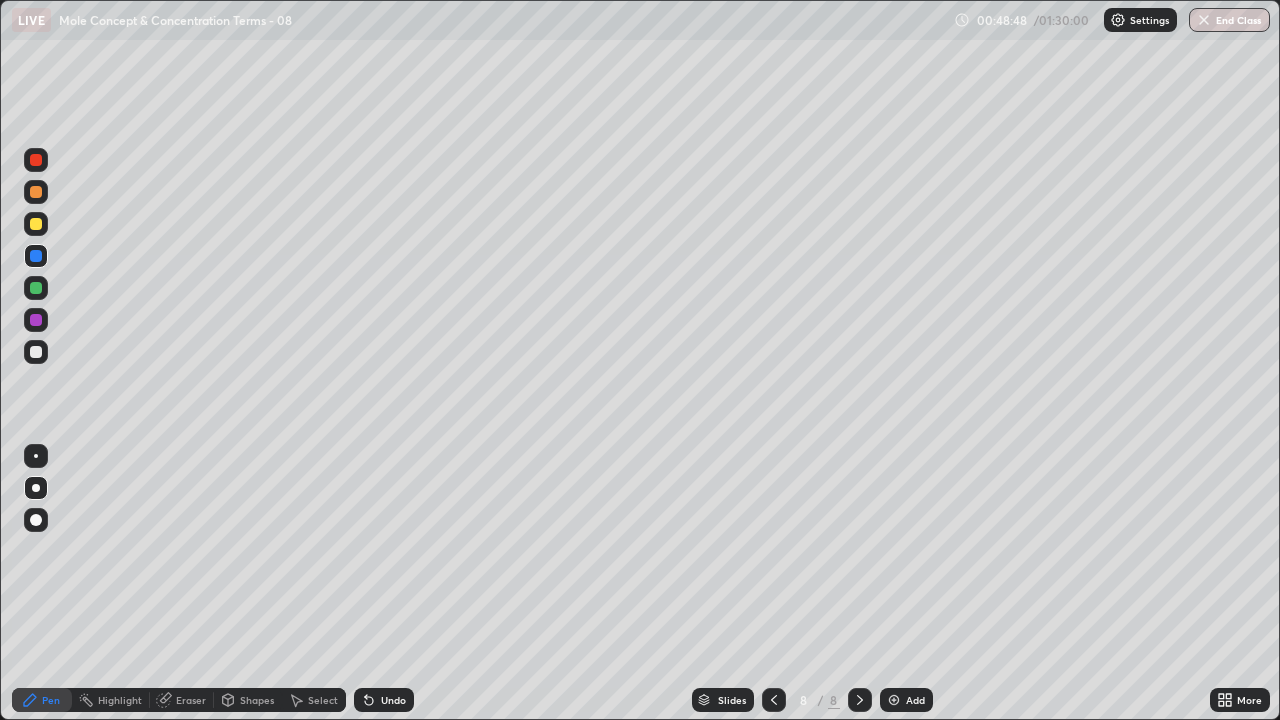 click at bounding box center [36, 224] 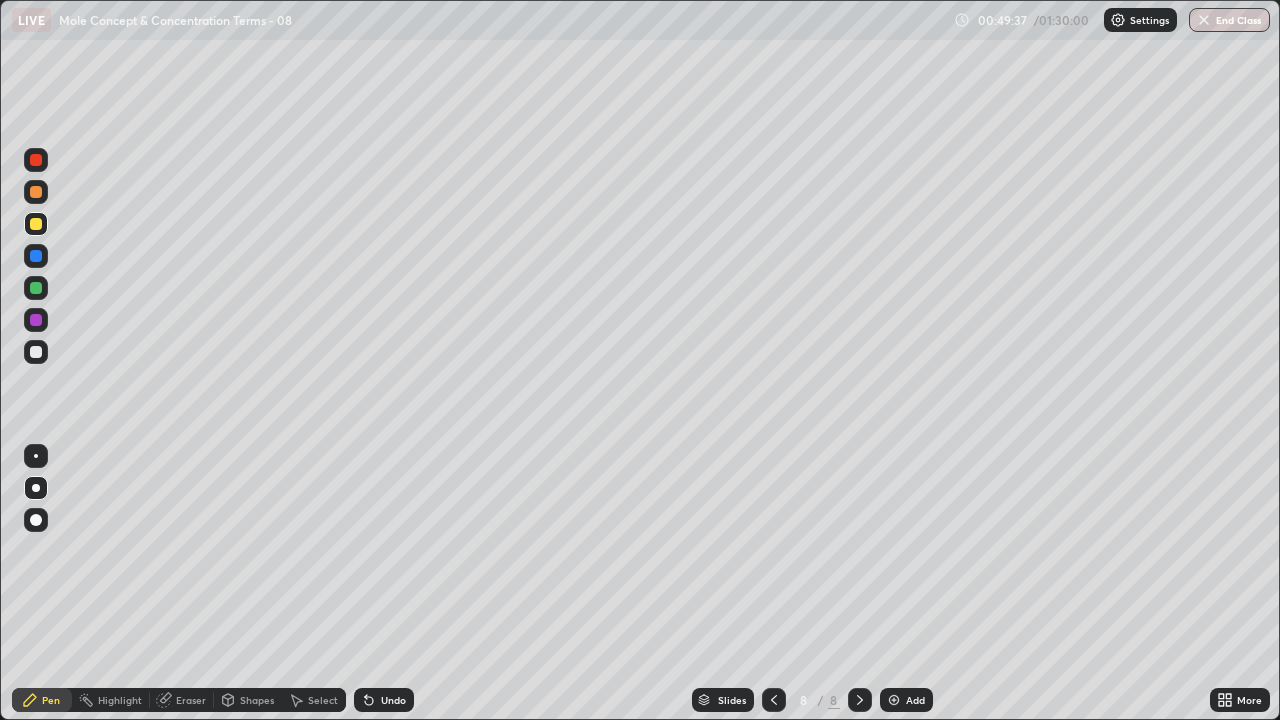 click at bounding box center (36, 352) 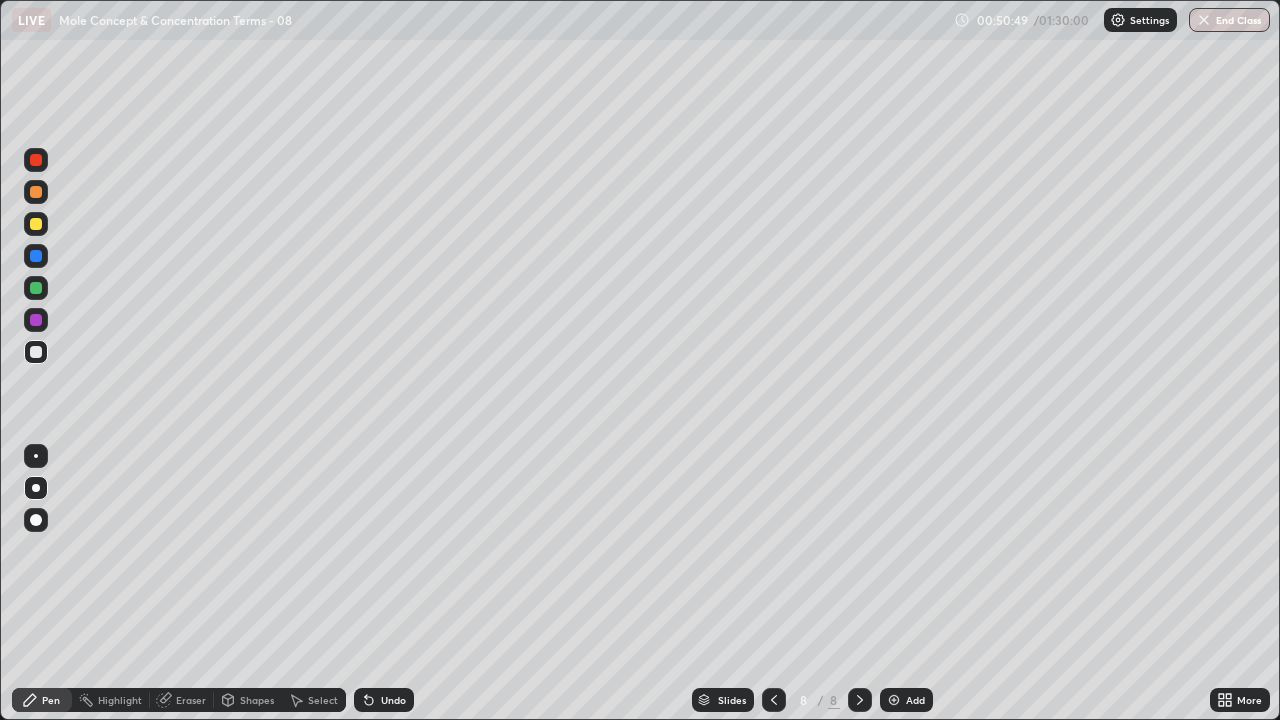 click at bounding box center (36, 224) 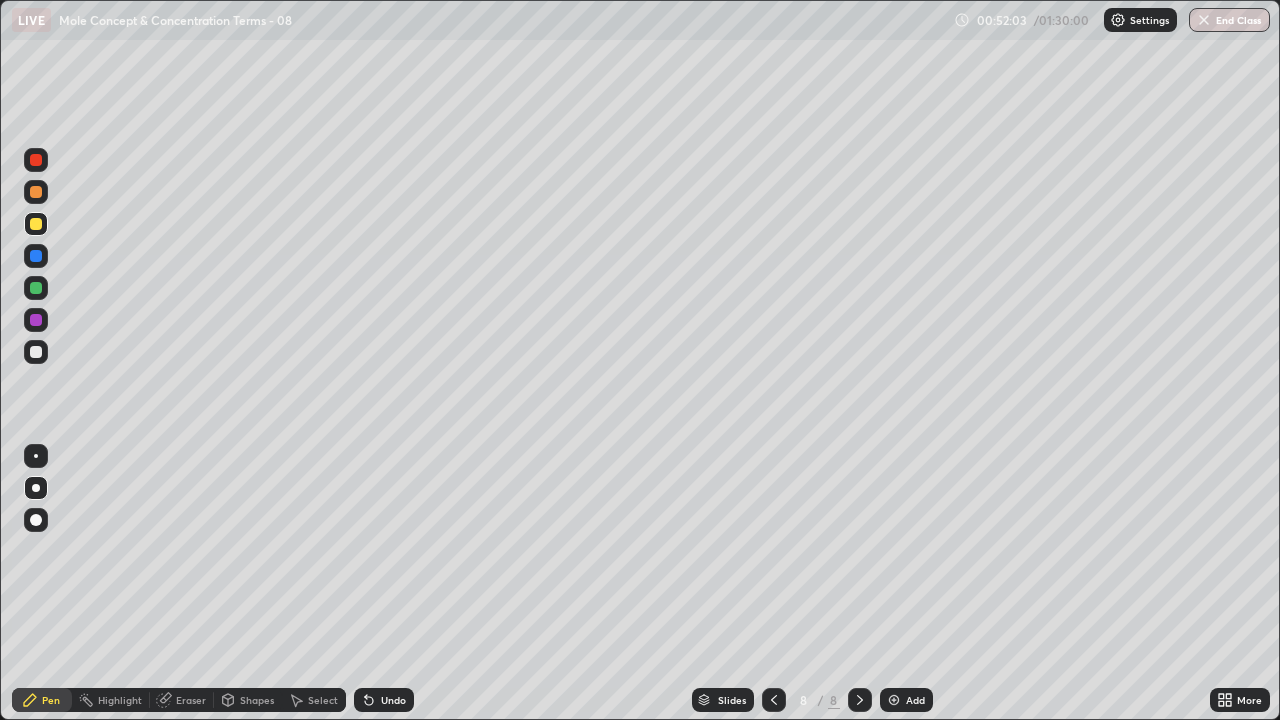 click at bounding box center (36, 352) 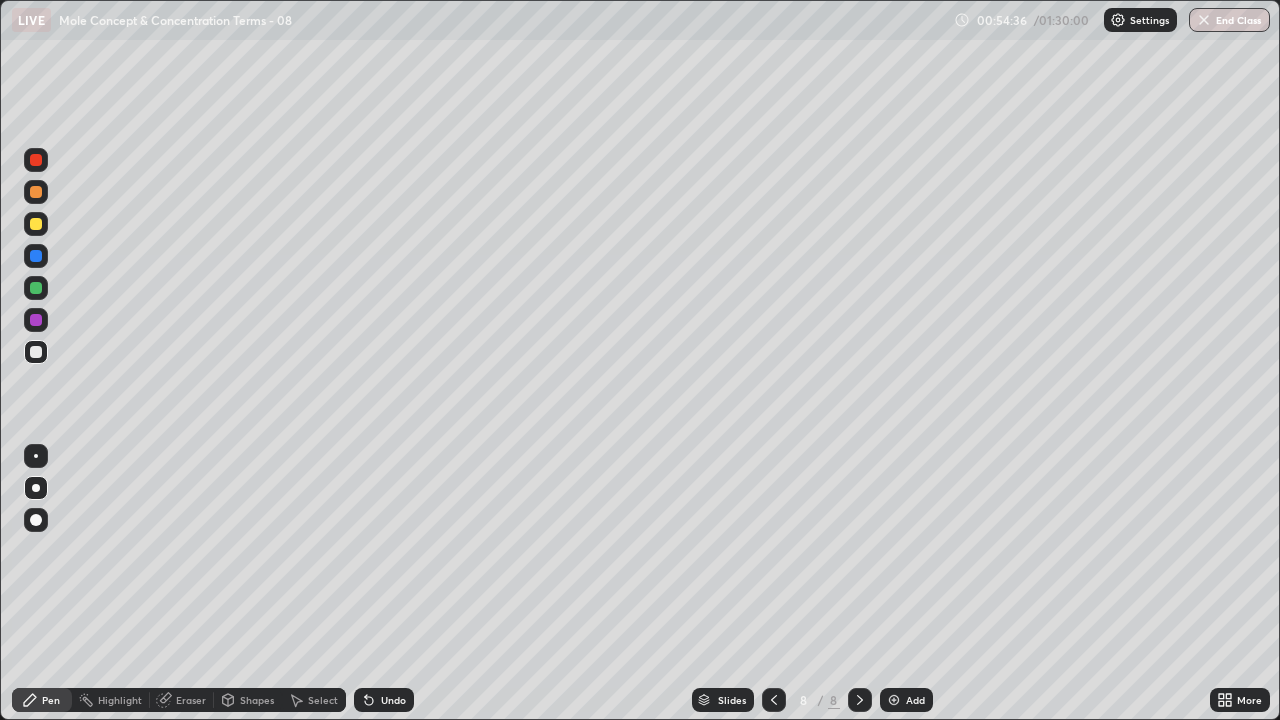 click on "Add" at bounding box center (906, 700) 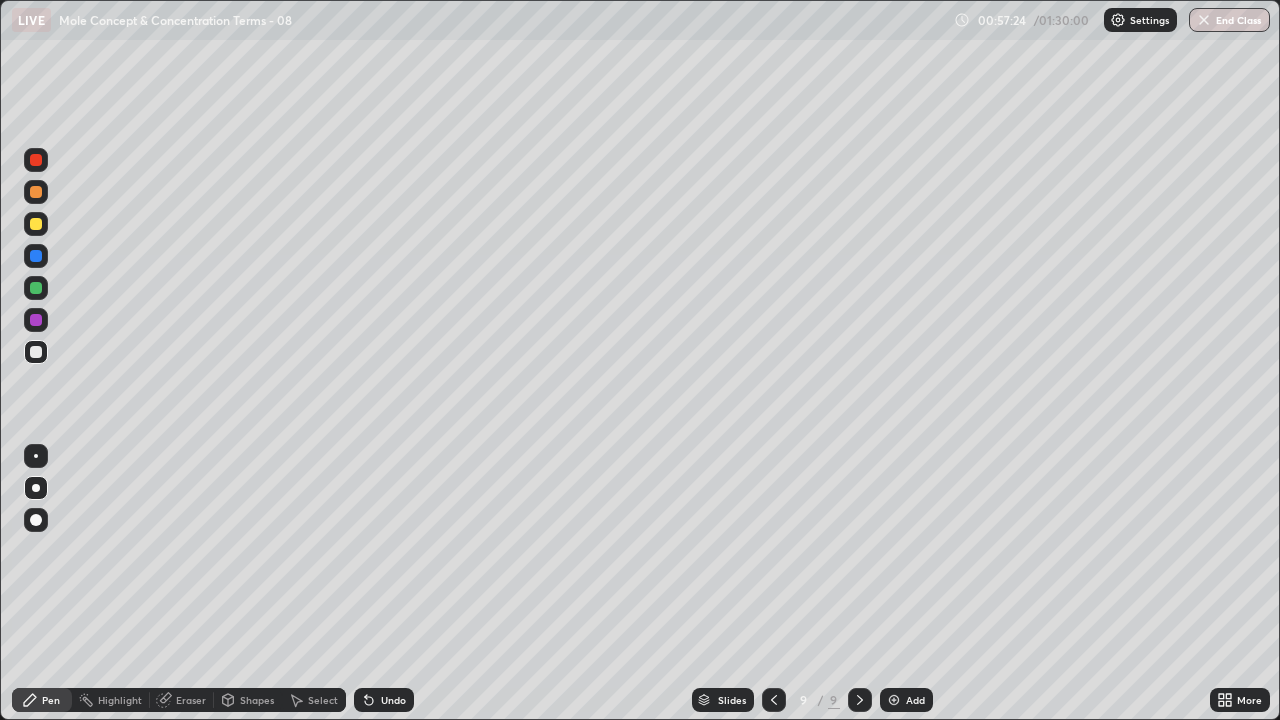 click on "Add" at bounding box center [915, 700] 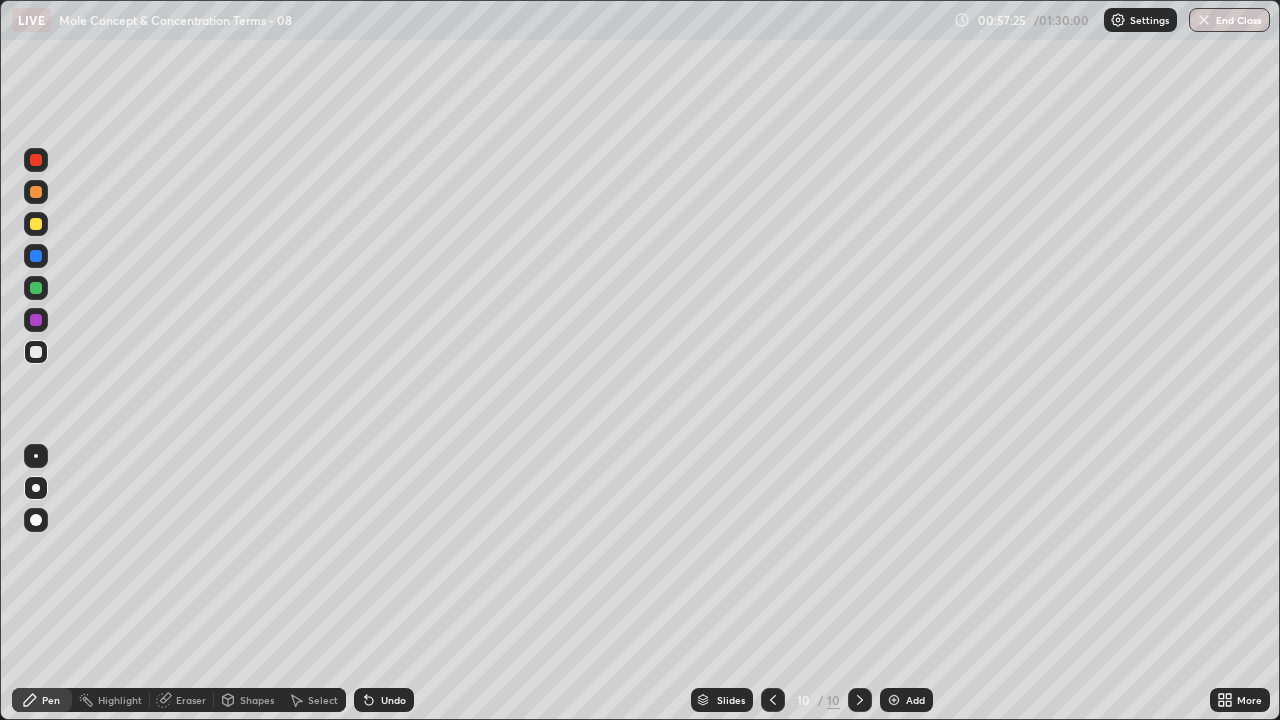 click at bounding box center [36, 192] 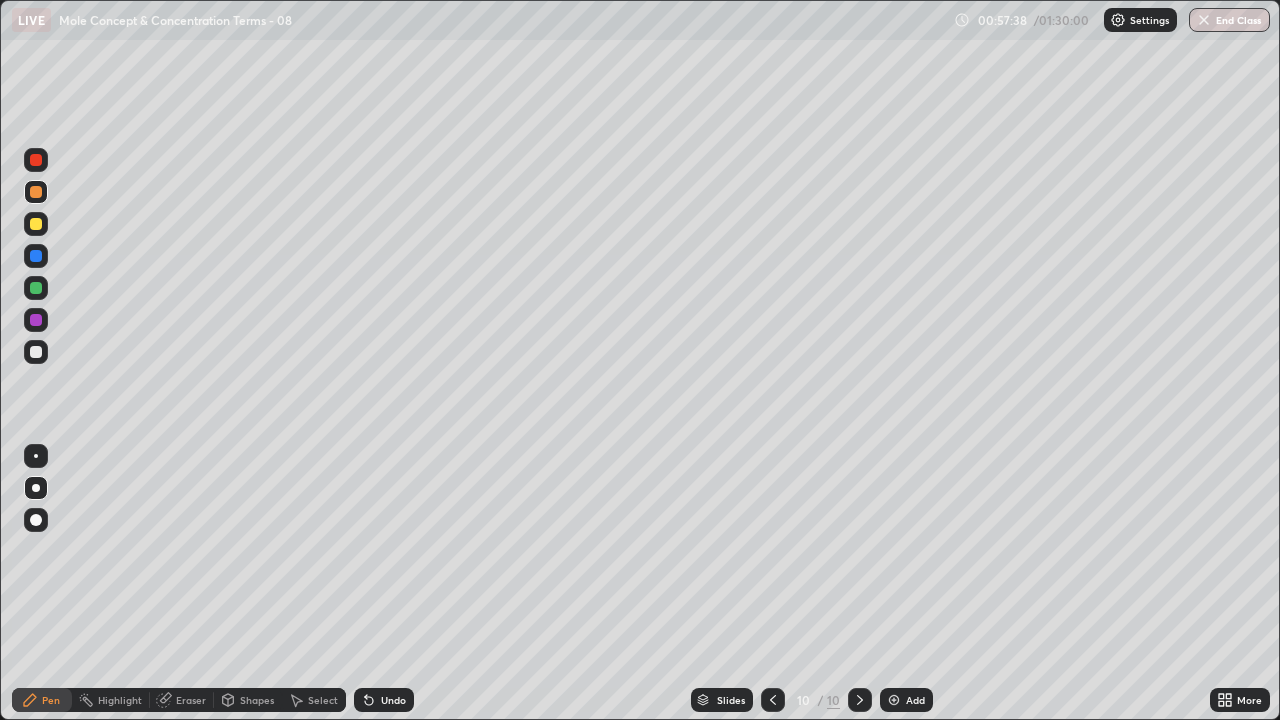 click at bounding box center [36, 352] 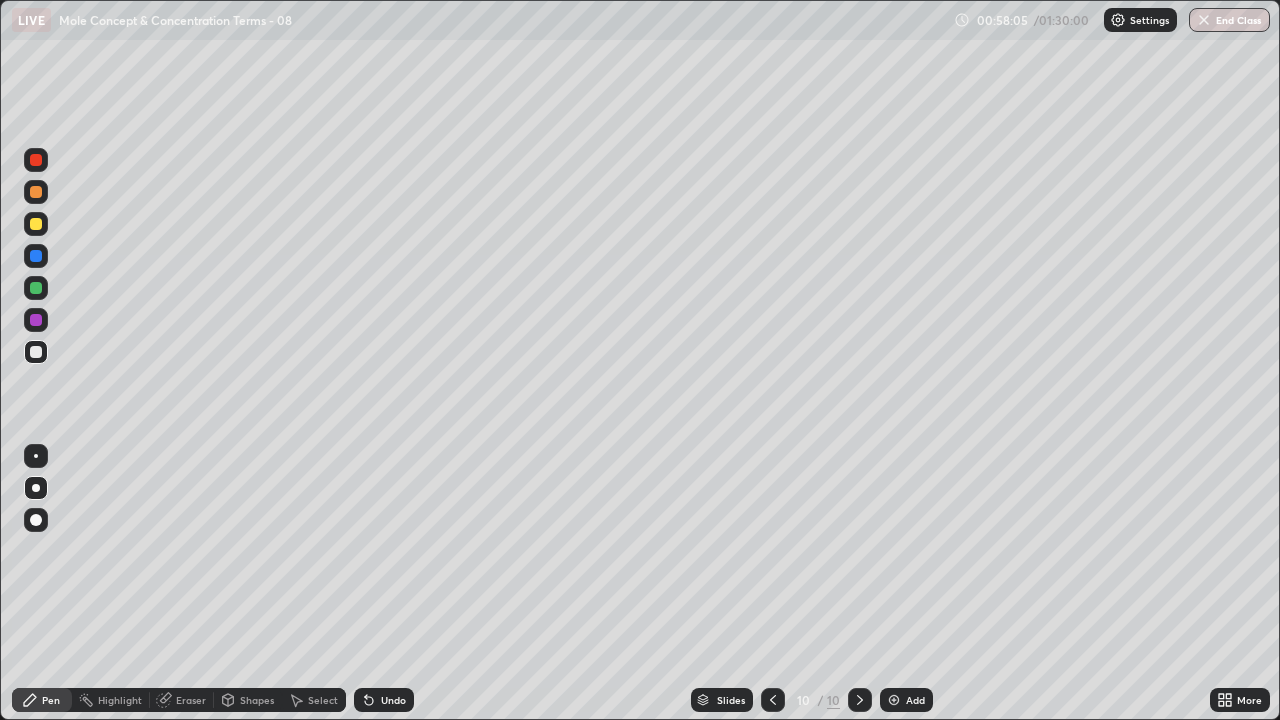 click at bounding box center (36, 256) 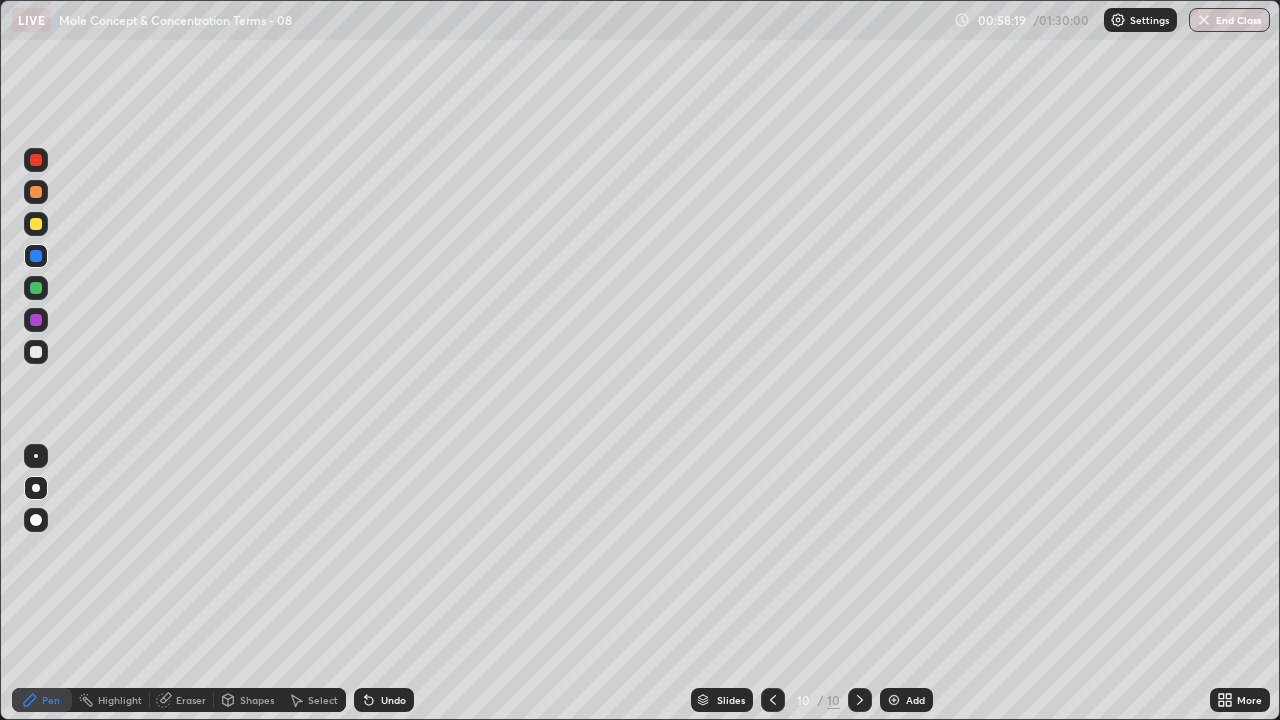 click at bounding box center (36, 288) 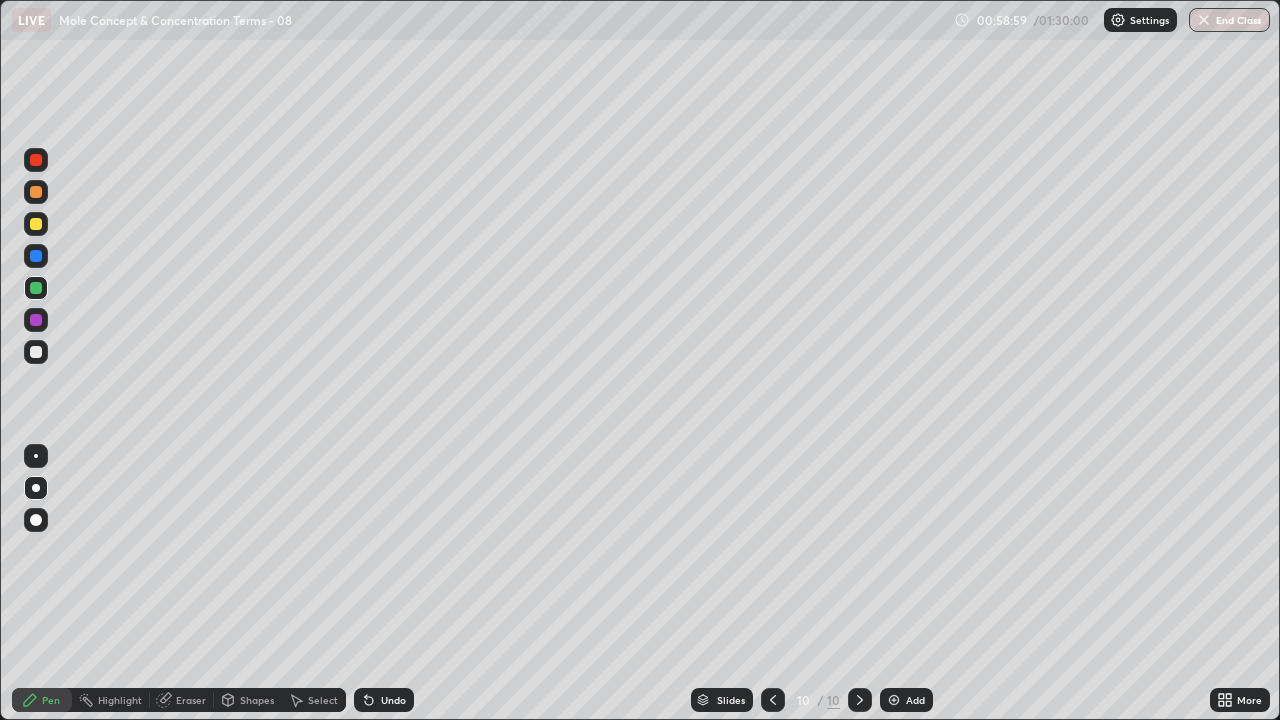 click at bounding box center (36, 352) 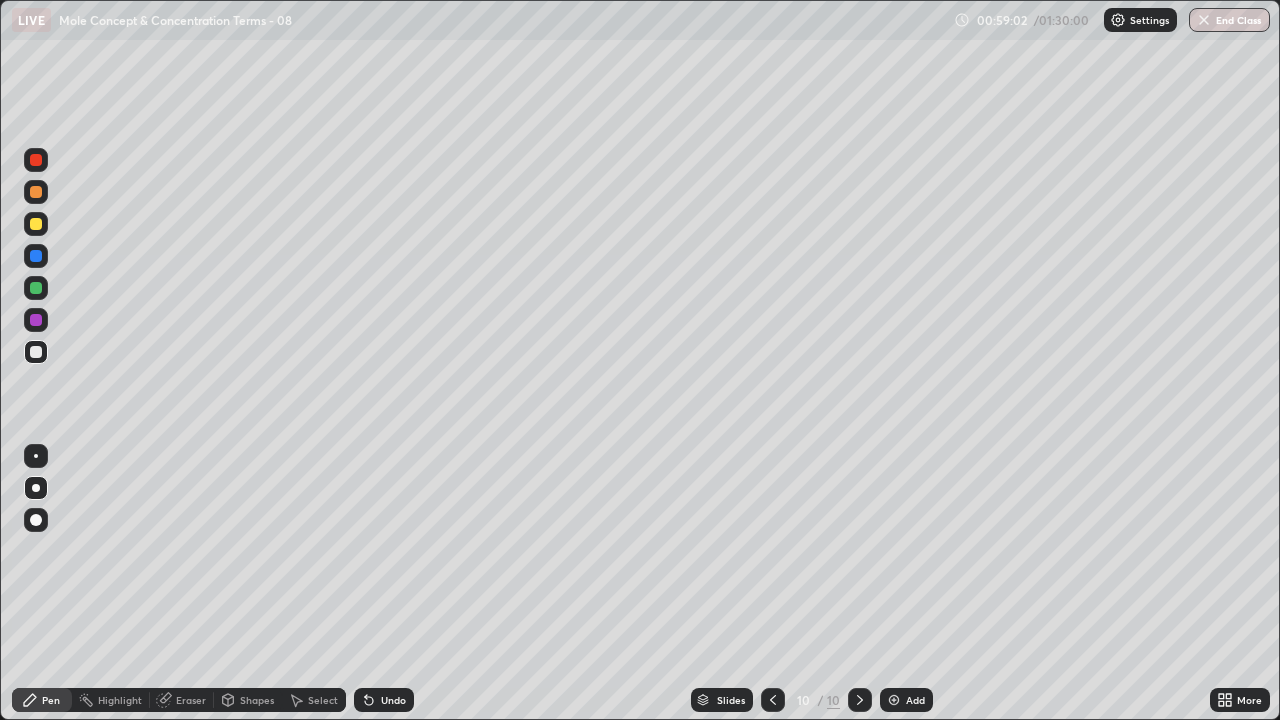 click at bounding box center (36, 192) 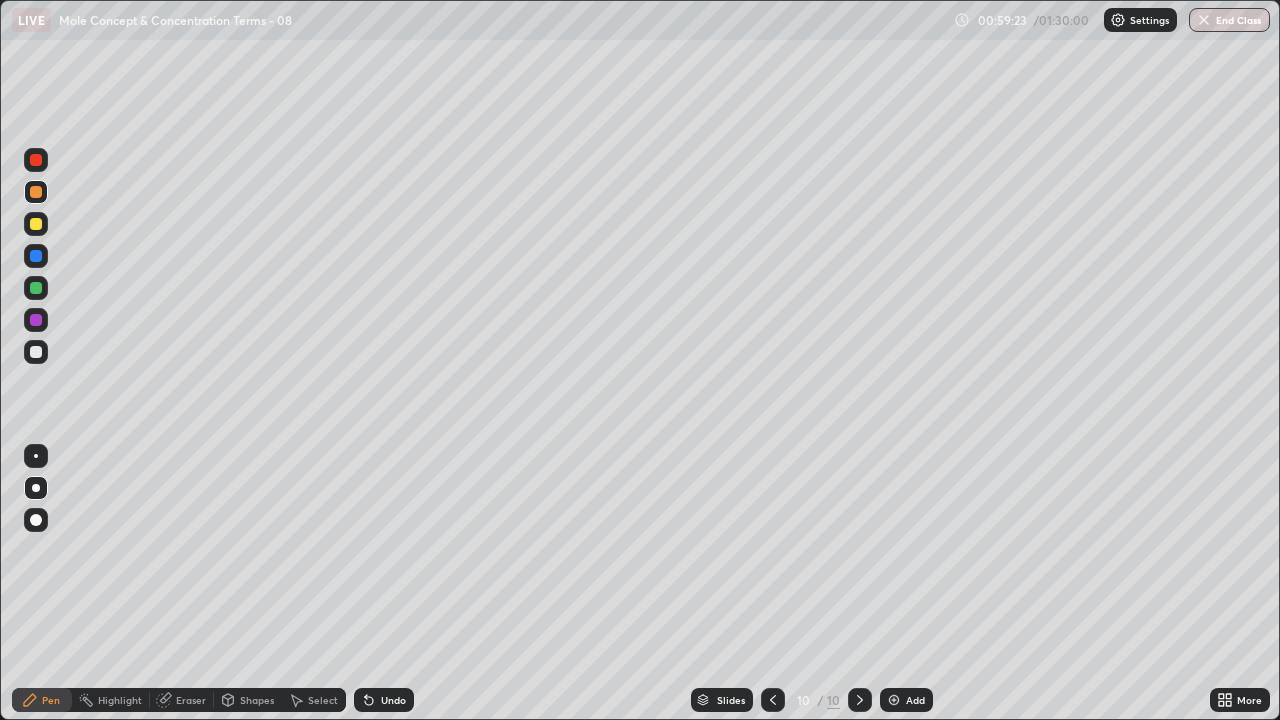 click at bounding box center [36, 352] 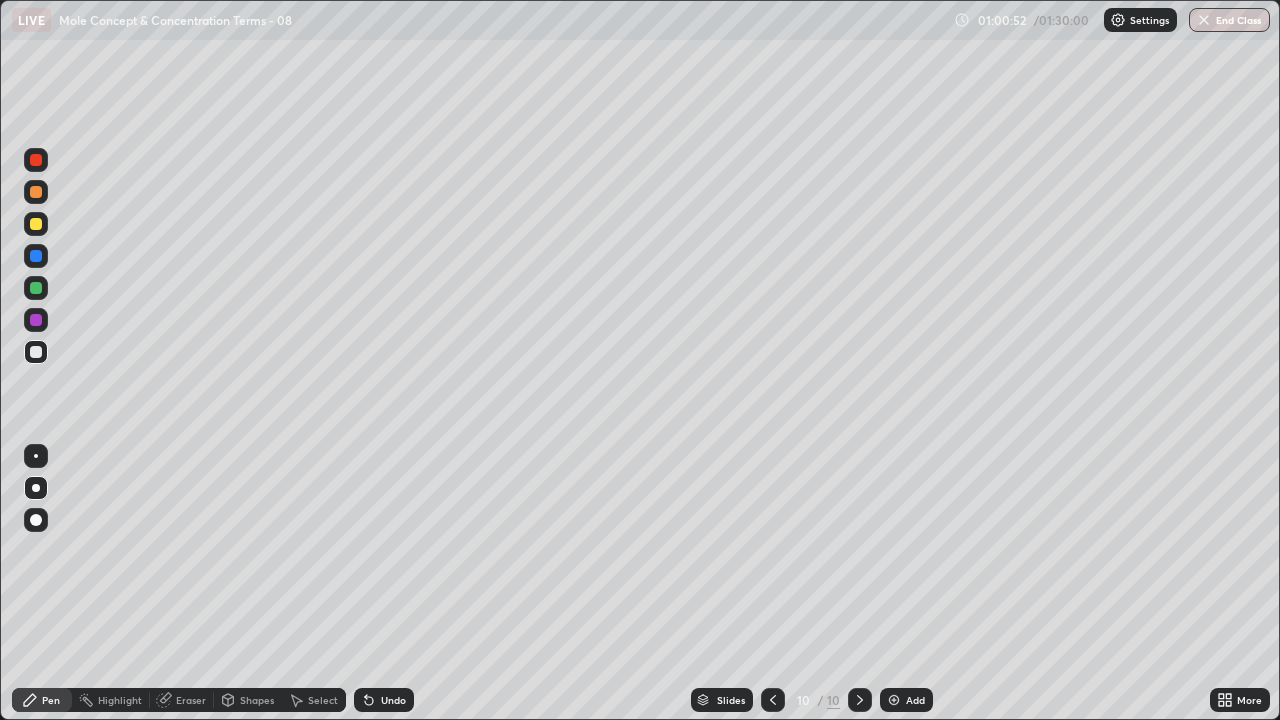 click on "Eraser" at bounding box center [191, 700] 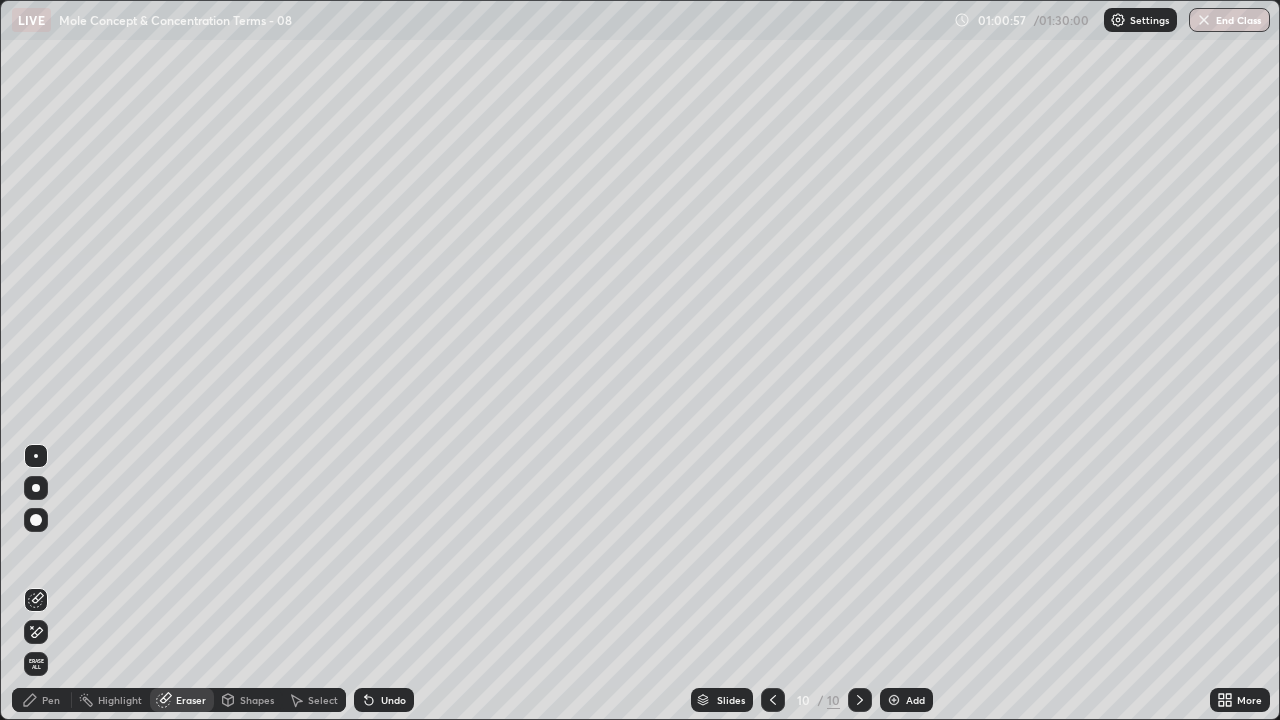 click on "Pen" at bounding box center (51, 700) 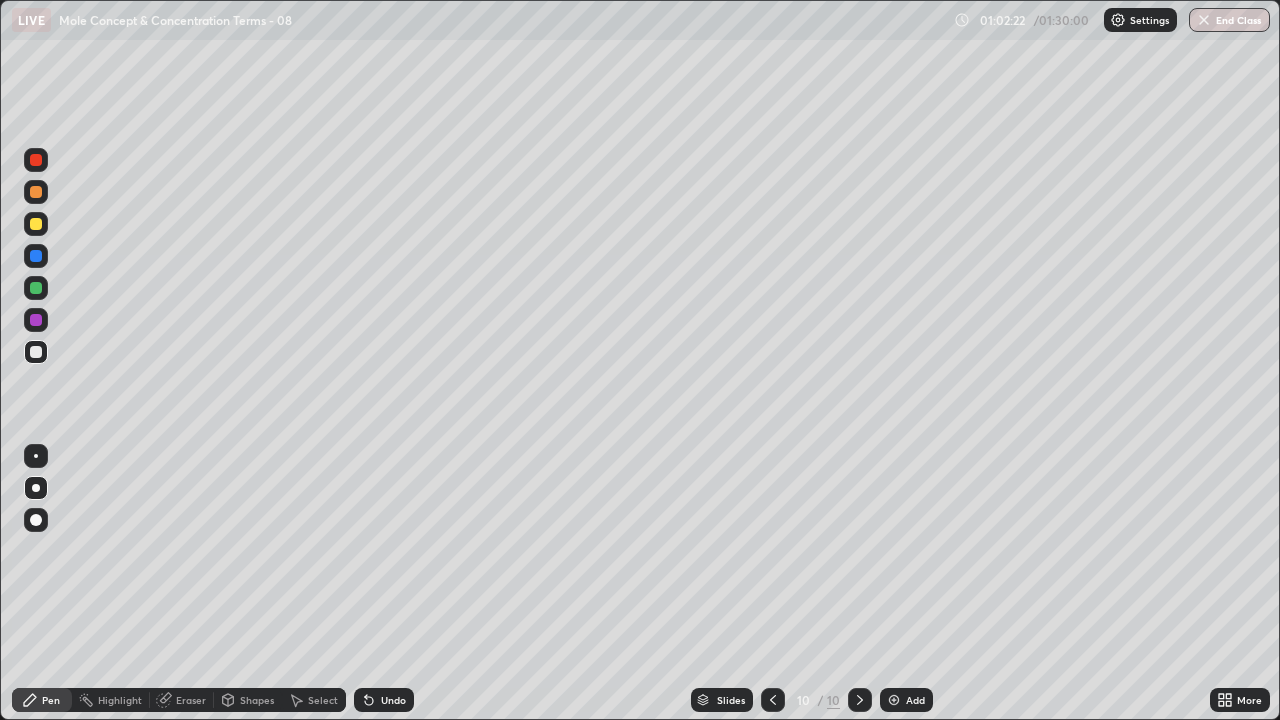 click at bounding box center (894, 700) 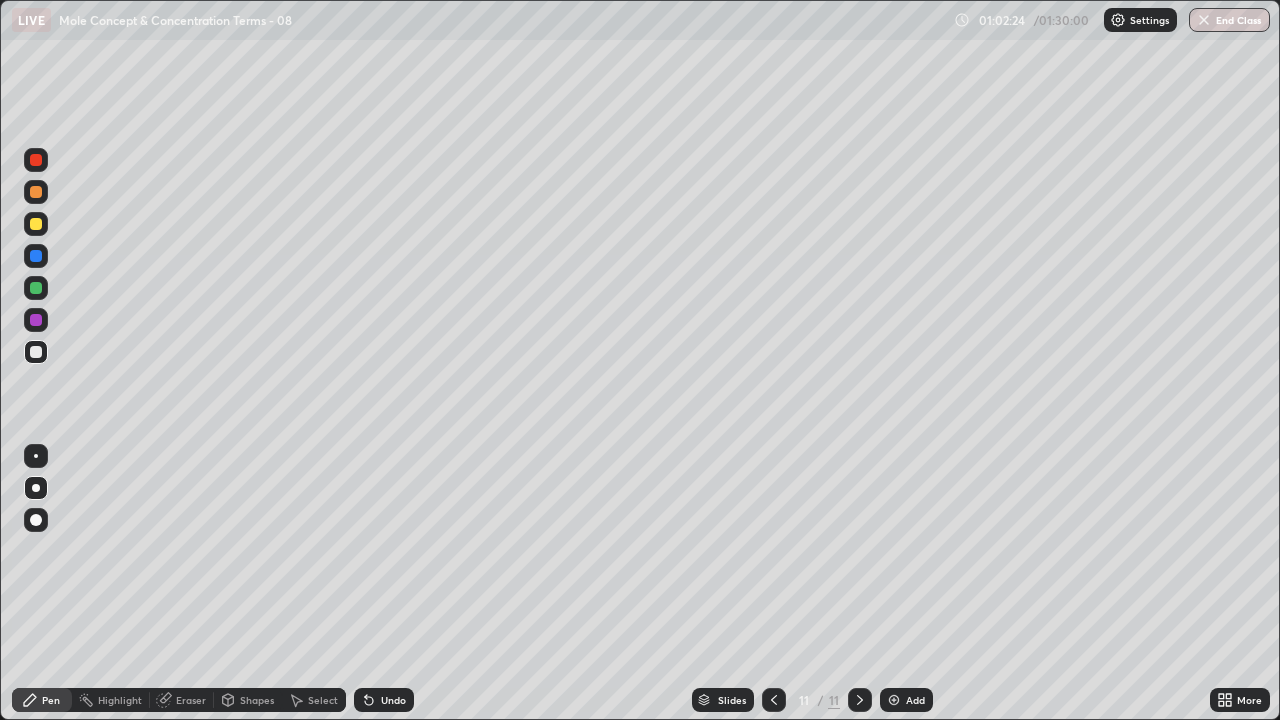 click at bounding box center (36, 192) 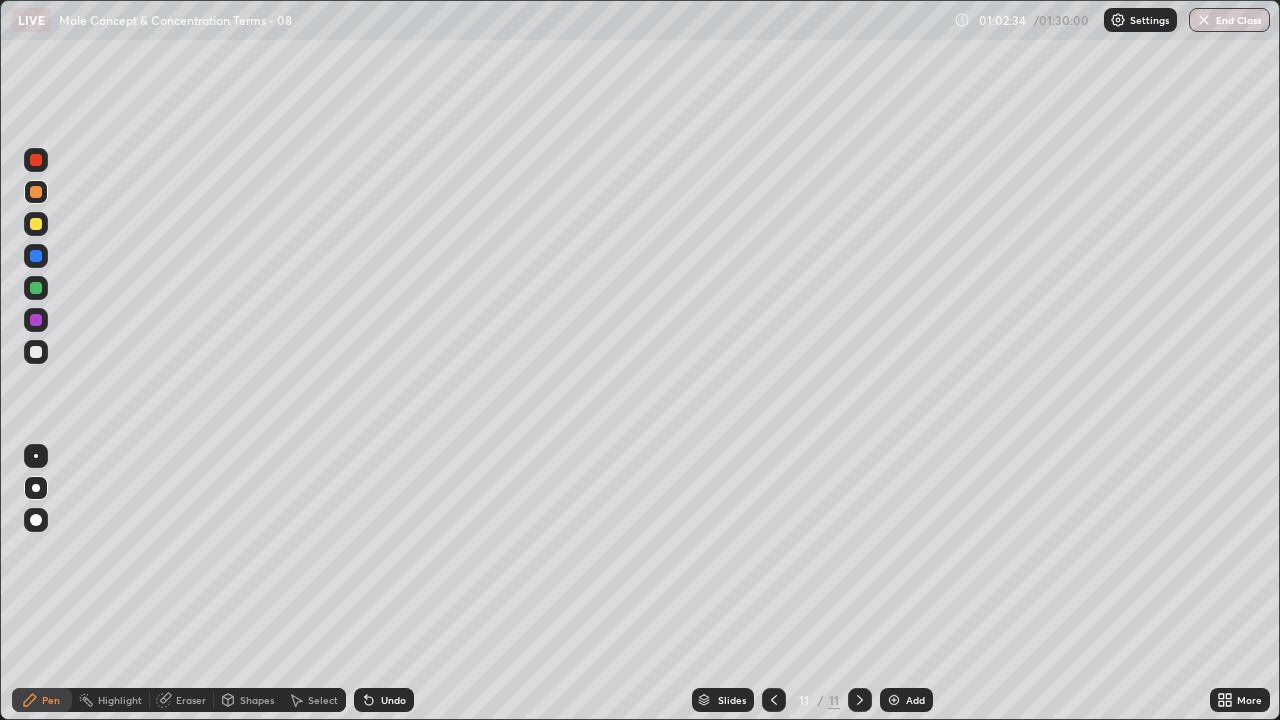 click at bounding box center (36, 352) 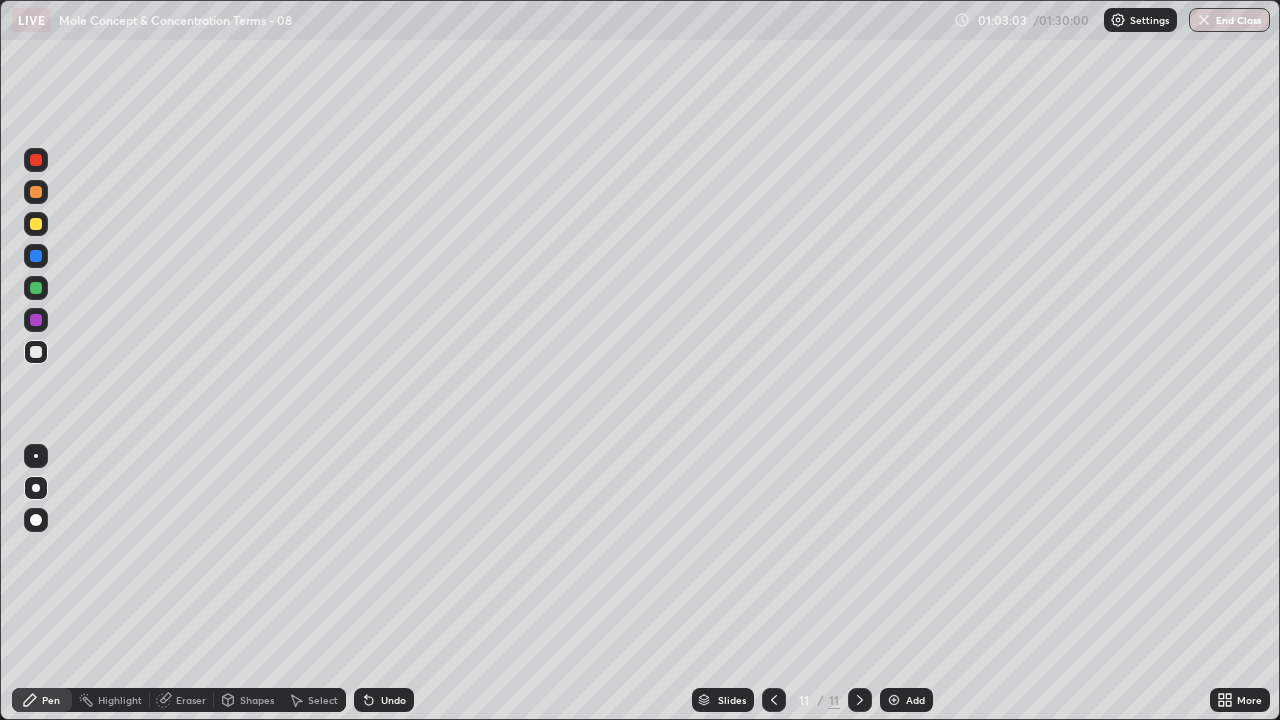 click at bounding box center [36, 288] 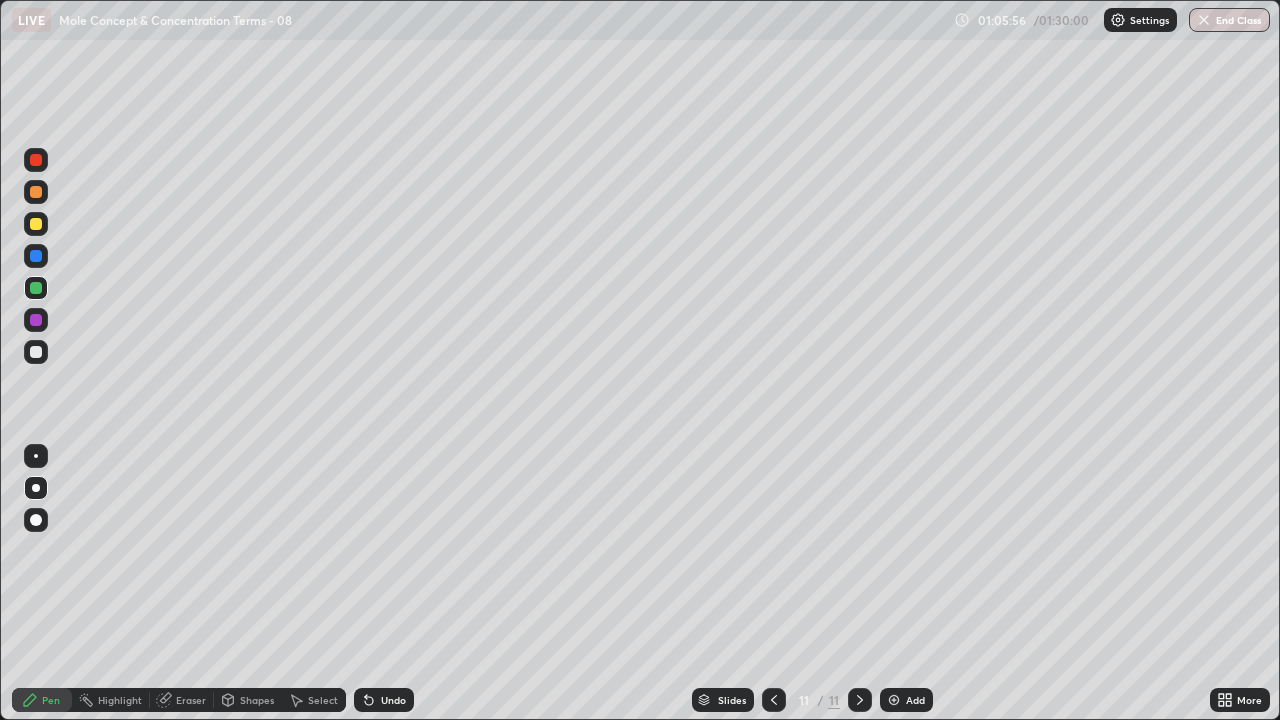 click on "Add" at bounding box center [915, 700] 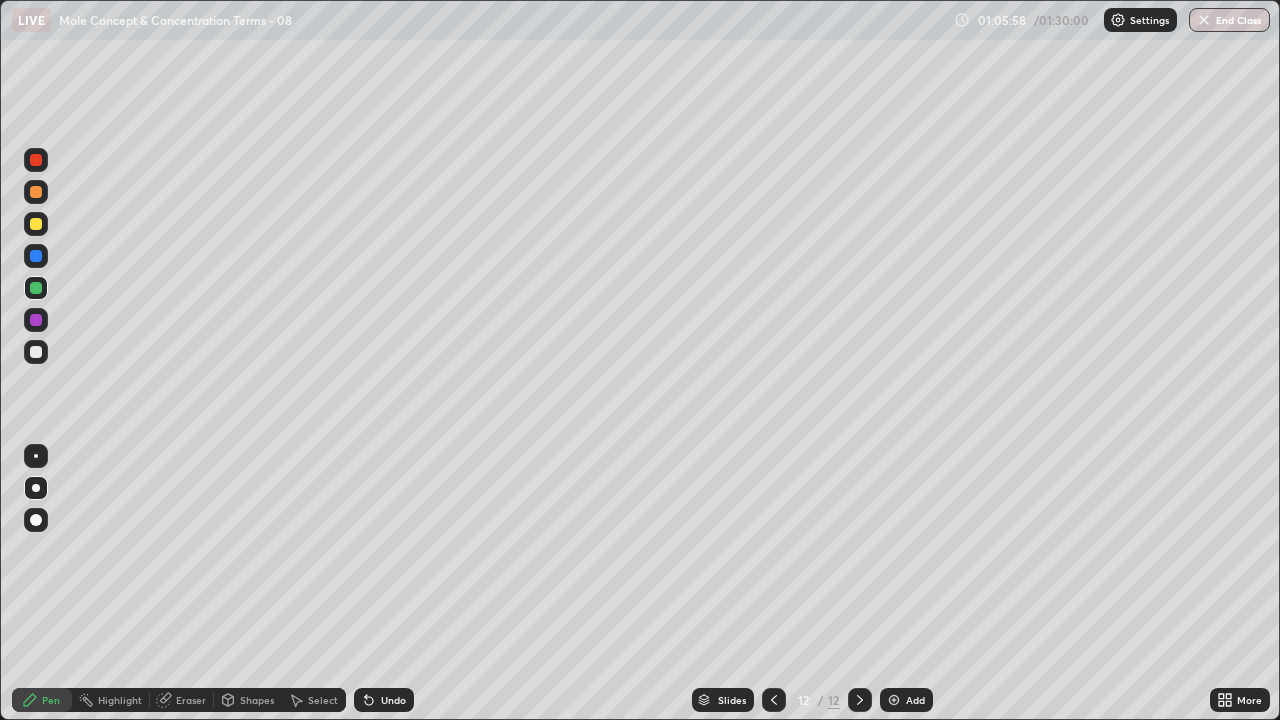 click at bounding box center [36, 192] 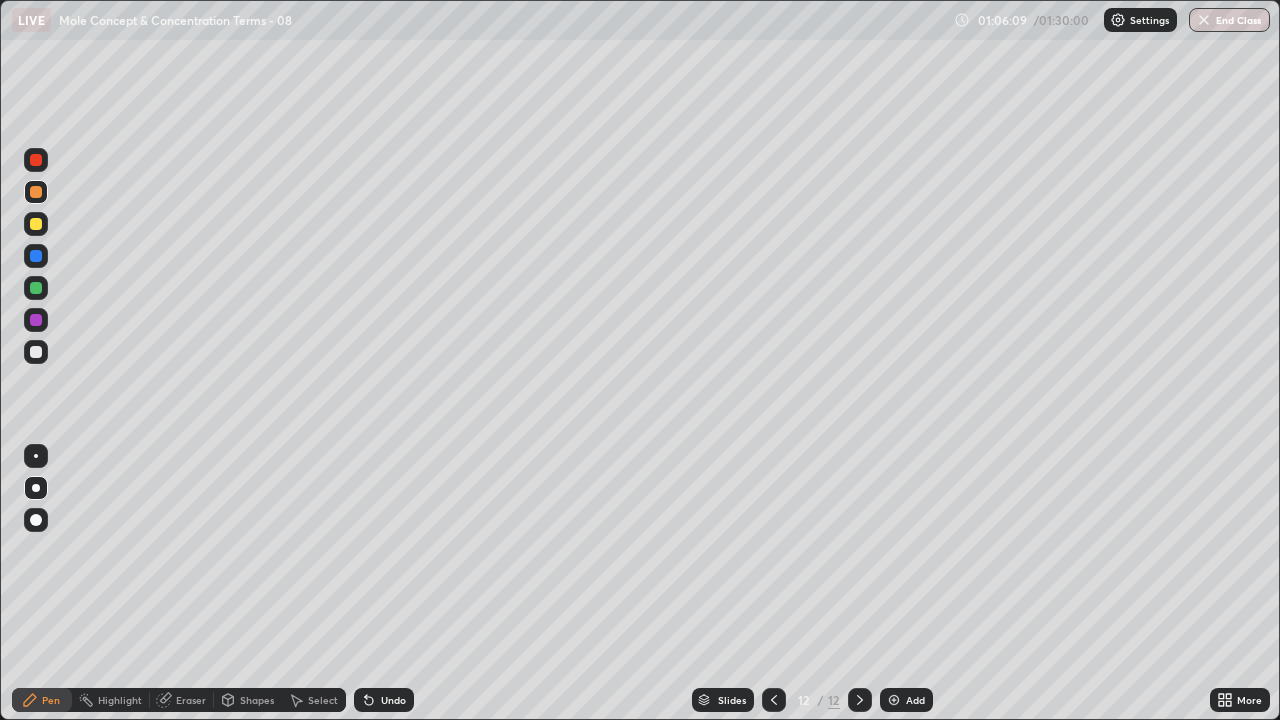 click at bounding box center (36, 352) 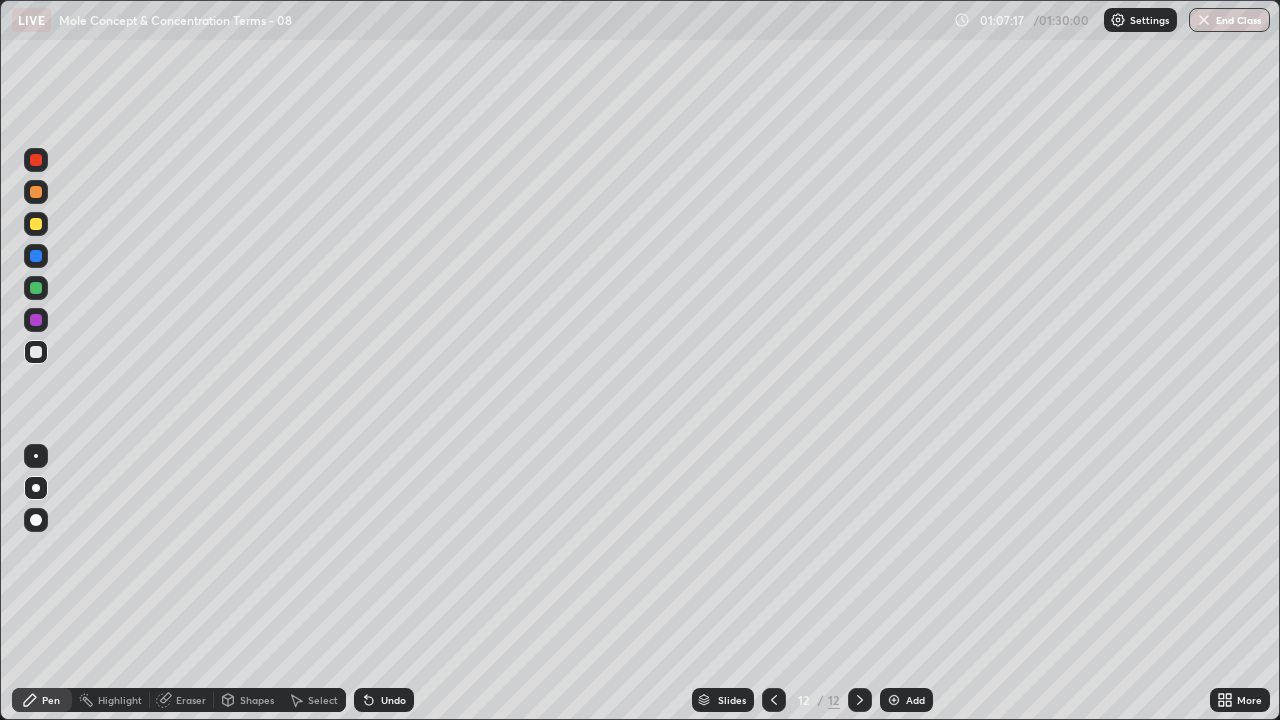 click on "Undo" at bounding box center (393, 700) 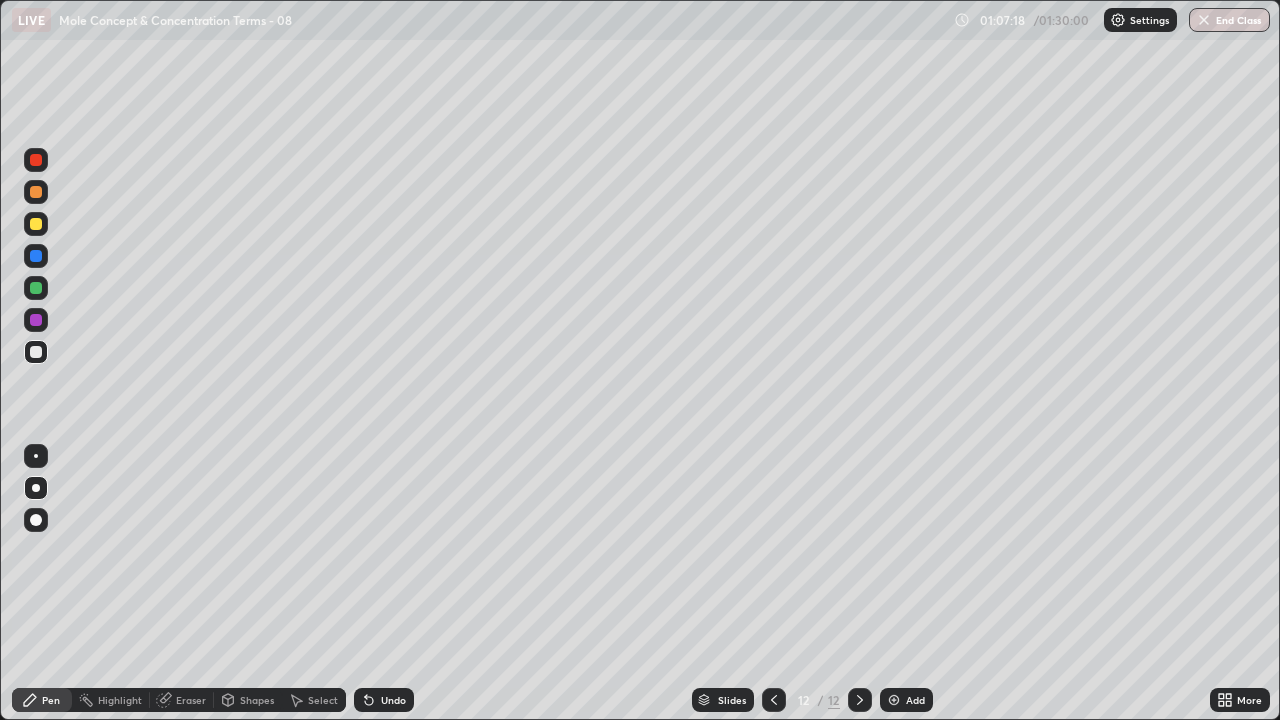 click on "Undo" at bounding box center (393, 700) 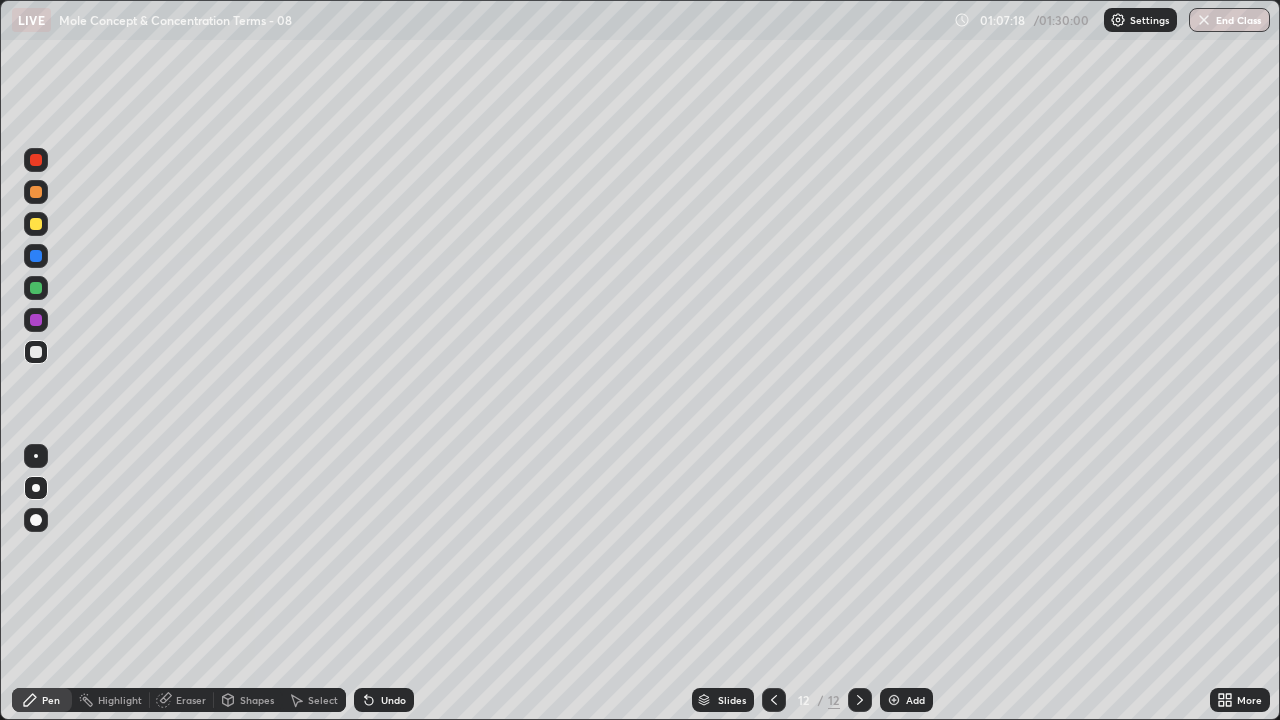 click on "Undo" at bounding box center [384, 700] 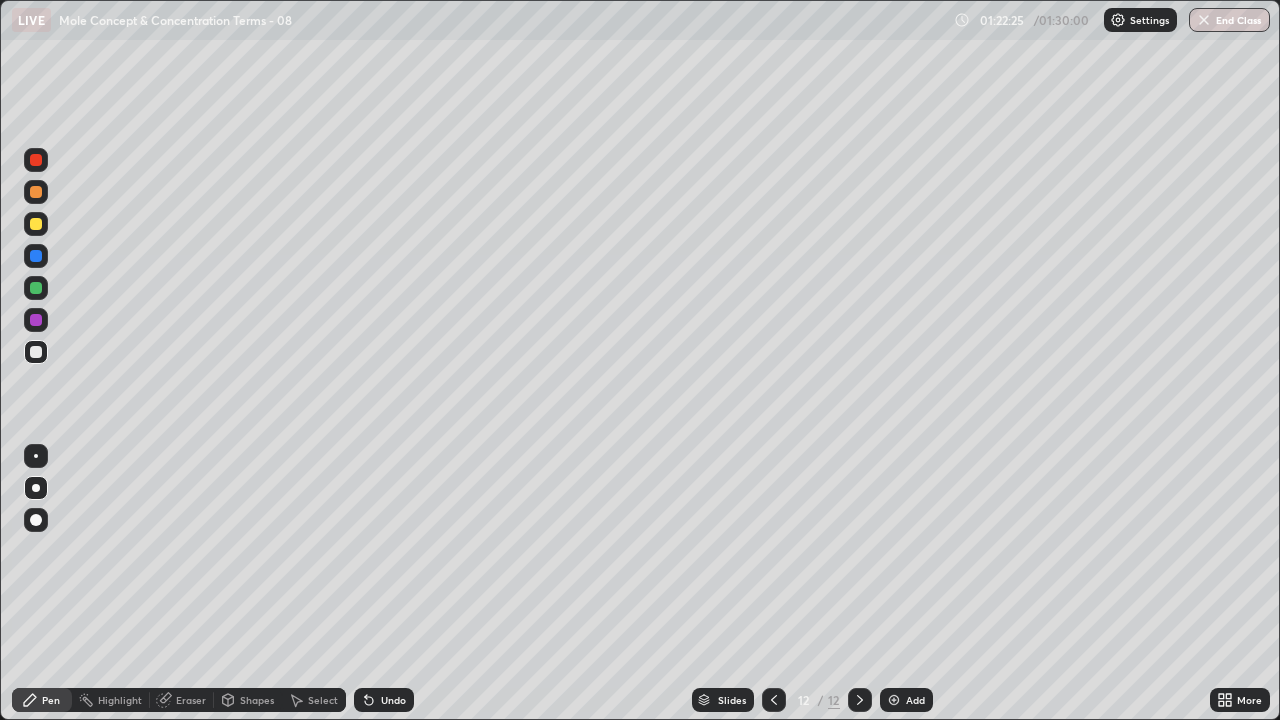 click on "Add" at bounding box center (906, 700) 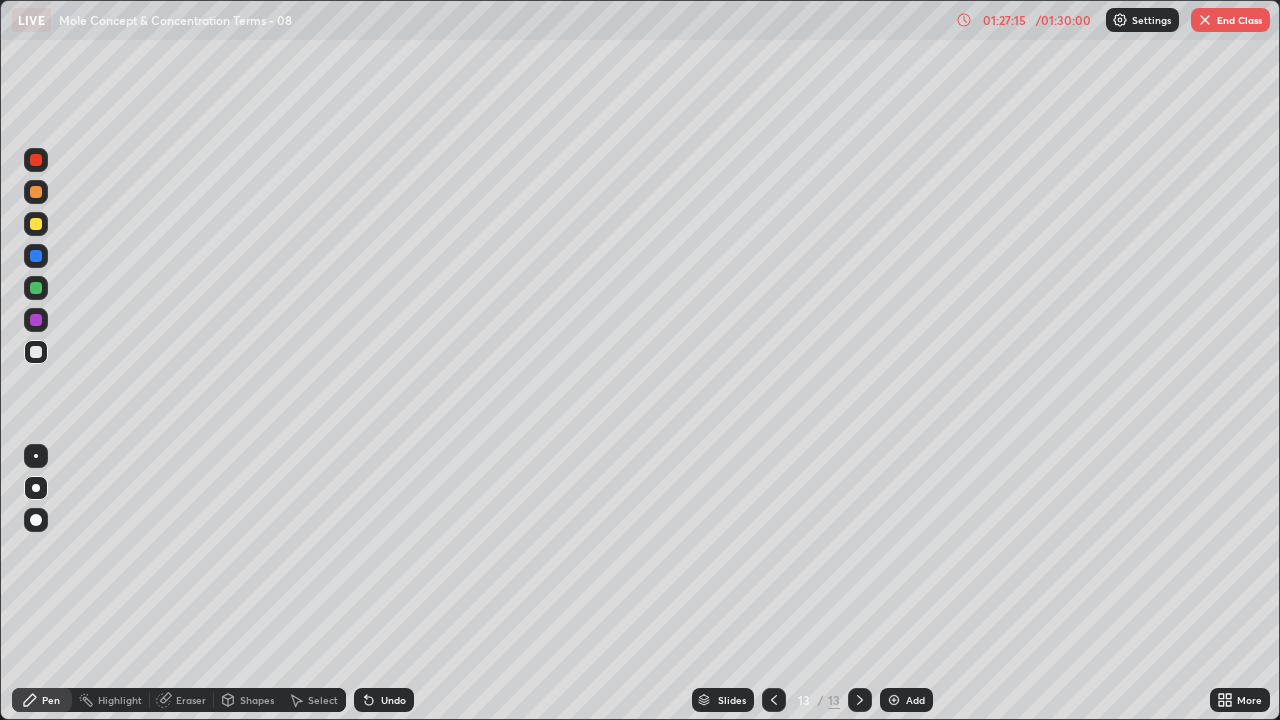 click on "End Class" at bounding box center [1230, 20] 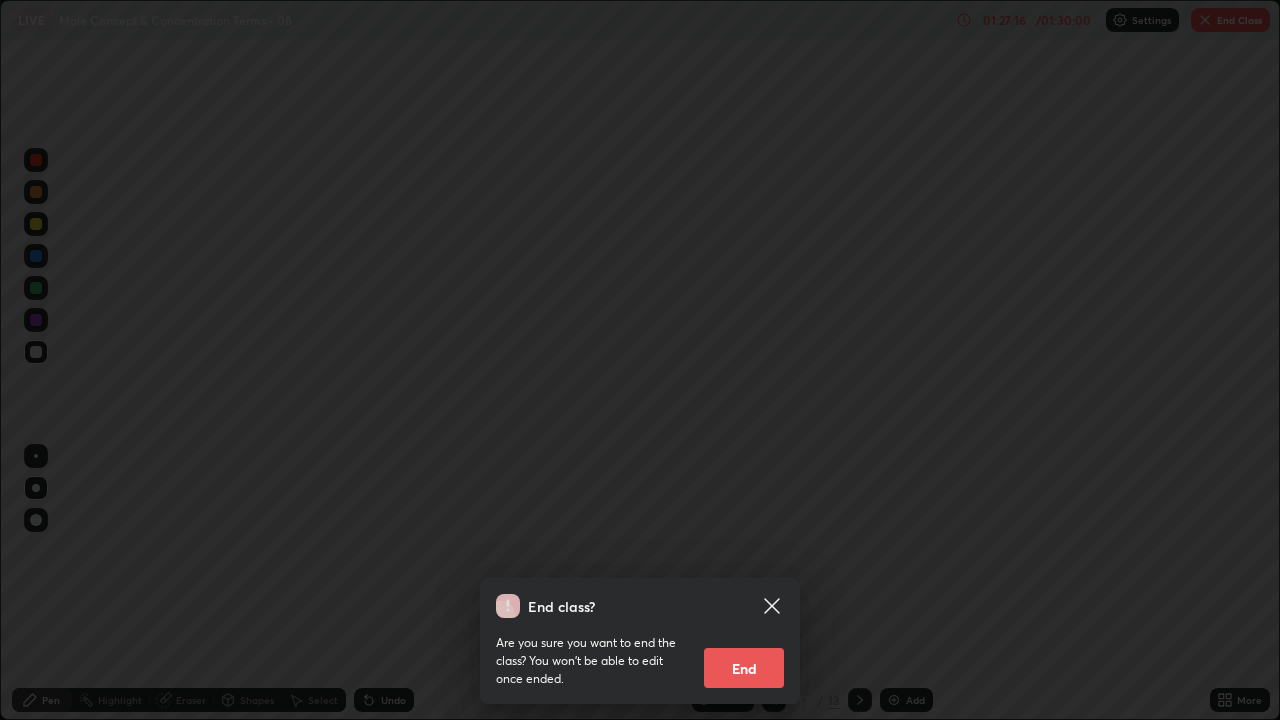 click on "End" at bounding box center (744, 668) 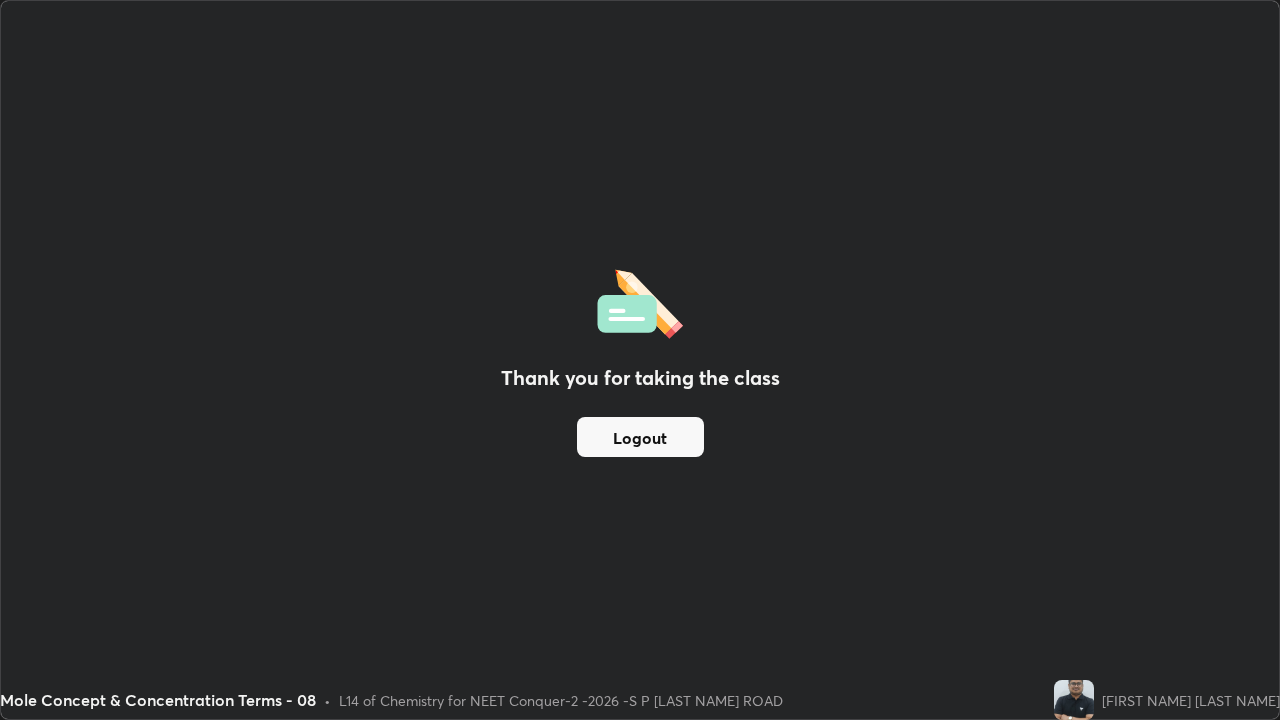 click on "Logout" at bounding box center (640, 437) 